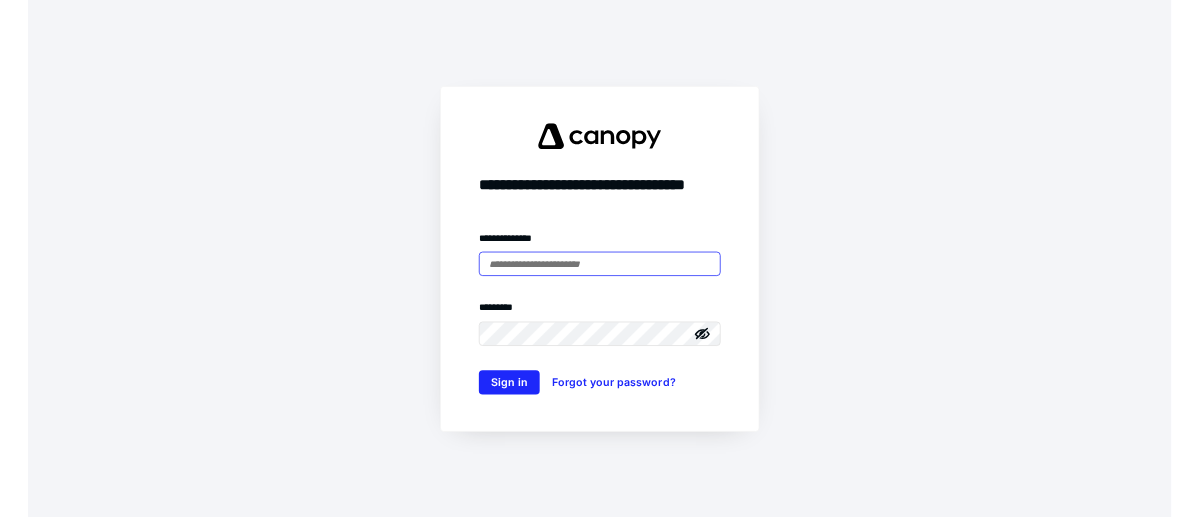 scroll, scrollTop: 0, scrollLeft: 0, axis: both 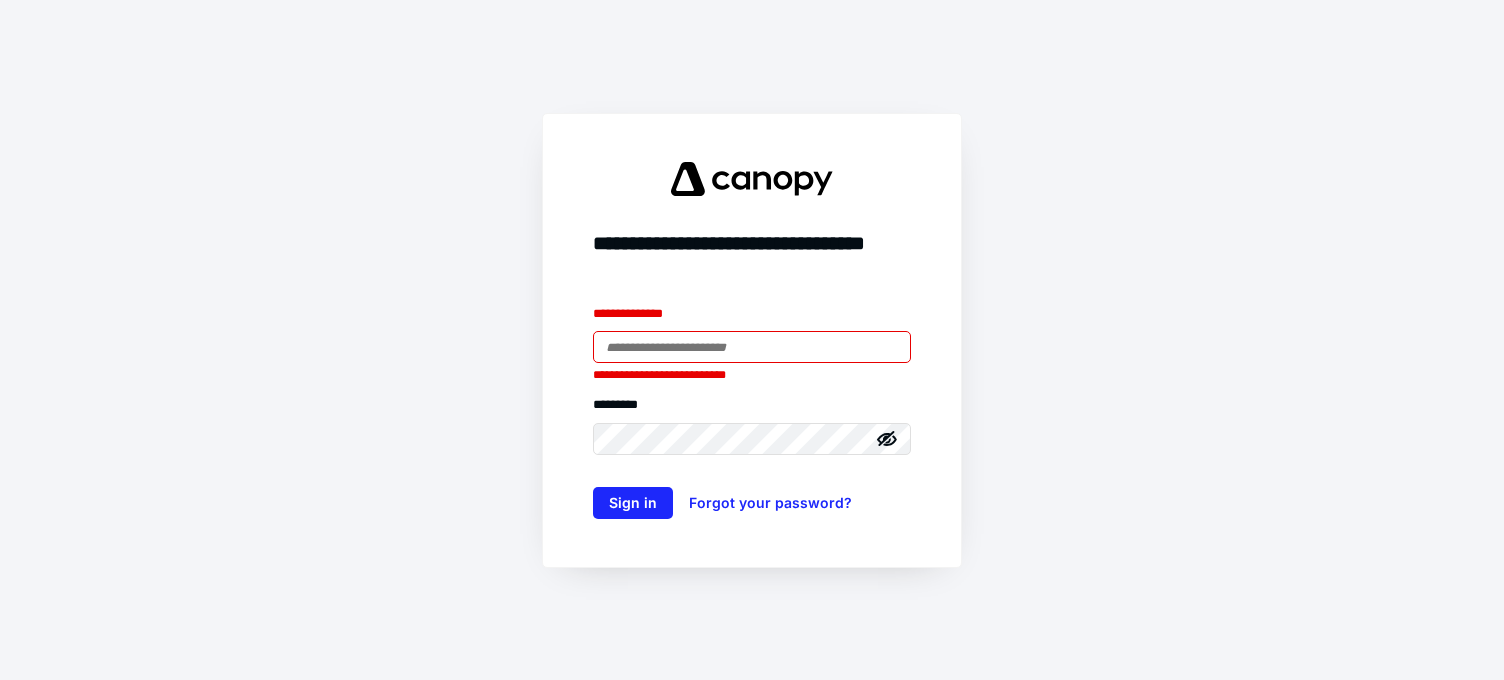 type on "**********" 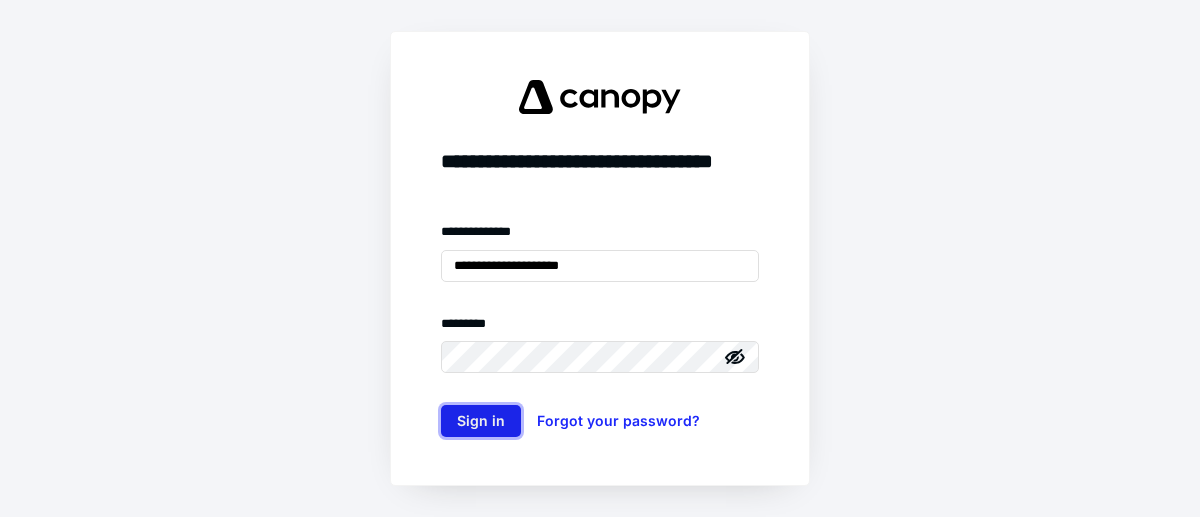 click on "Sign in" at bounding box center [481, 421] 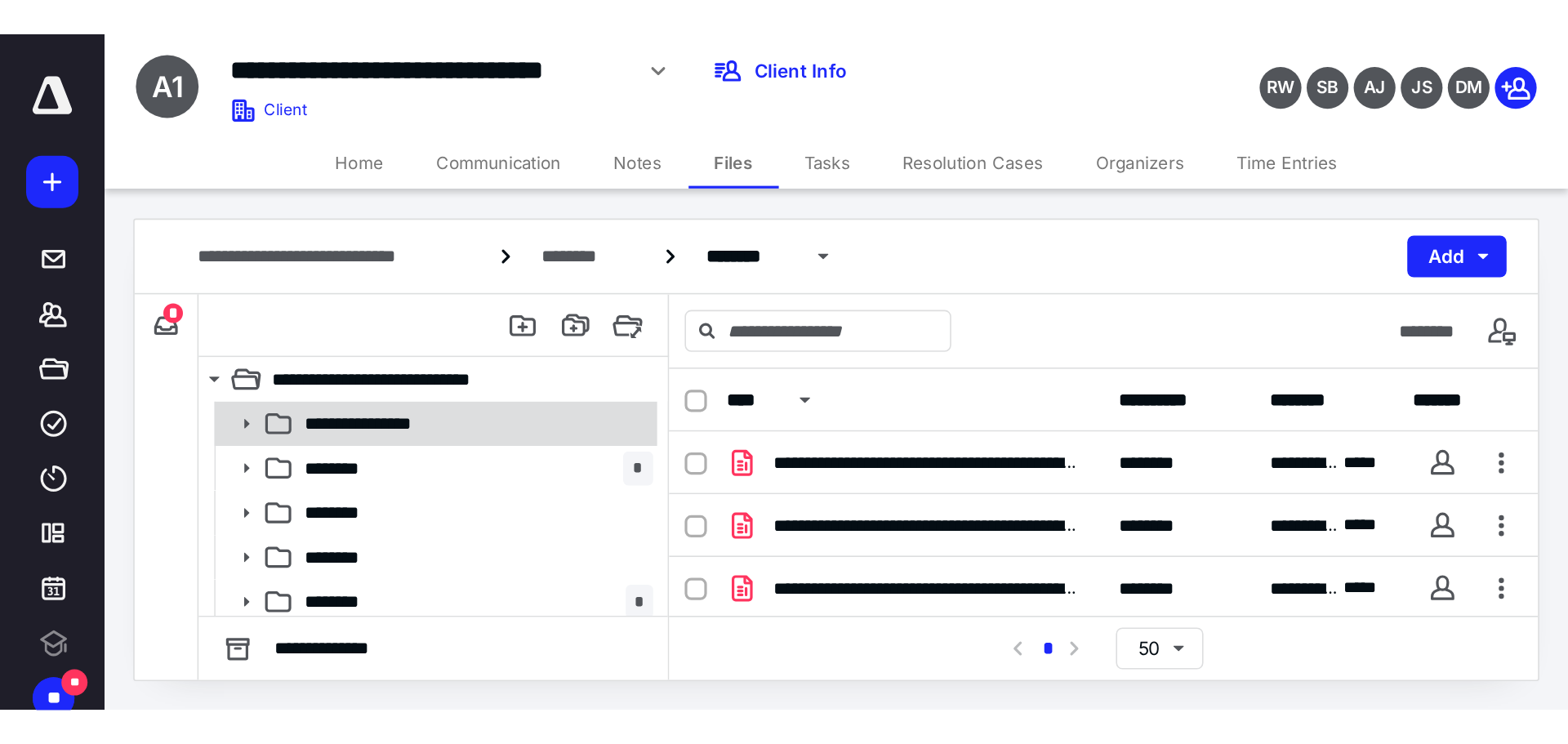scroll, scrollTop: 0, scrollLeft: 0, axis: both 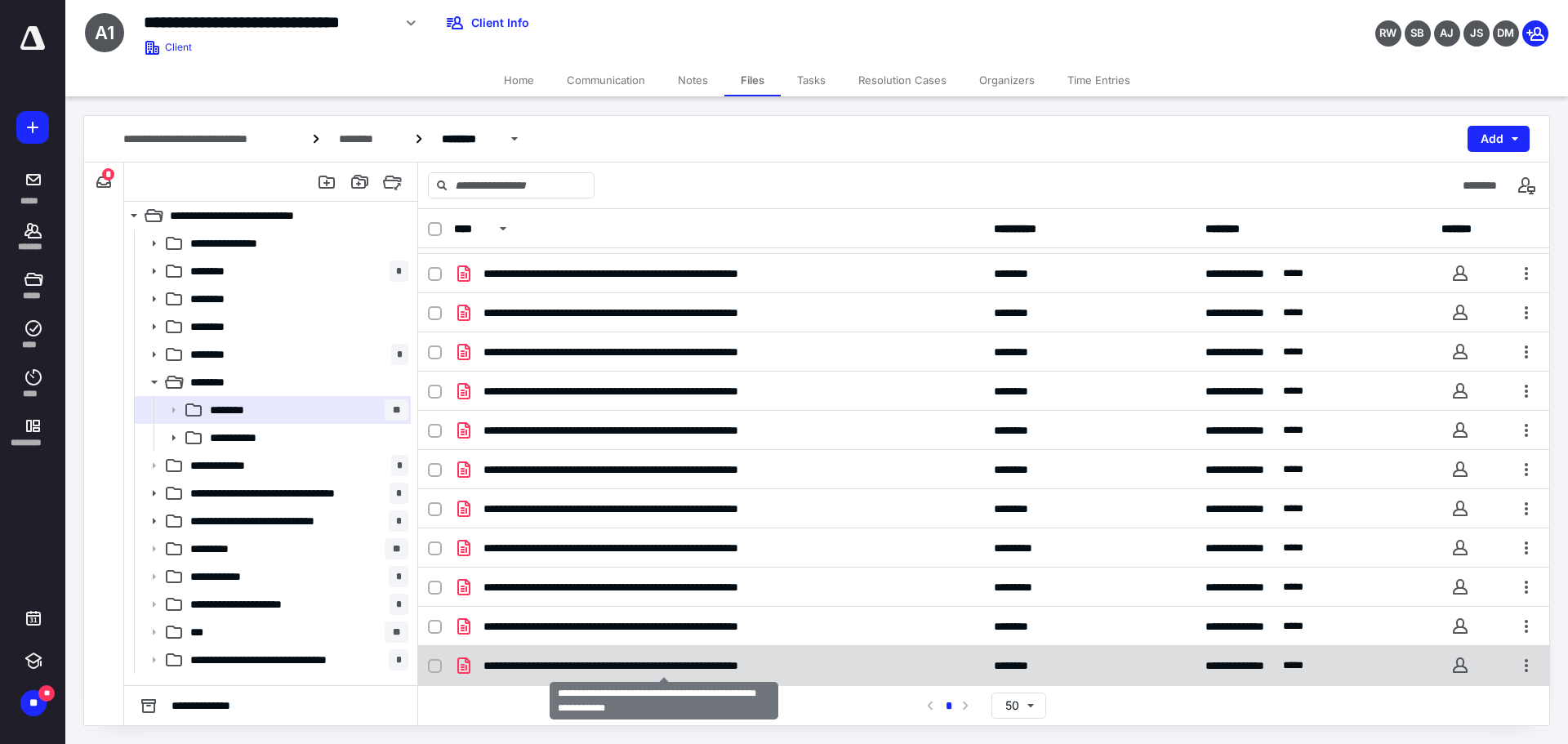 click on "**********" at bounding box center (663, 666) 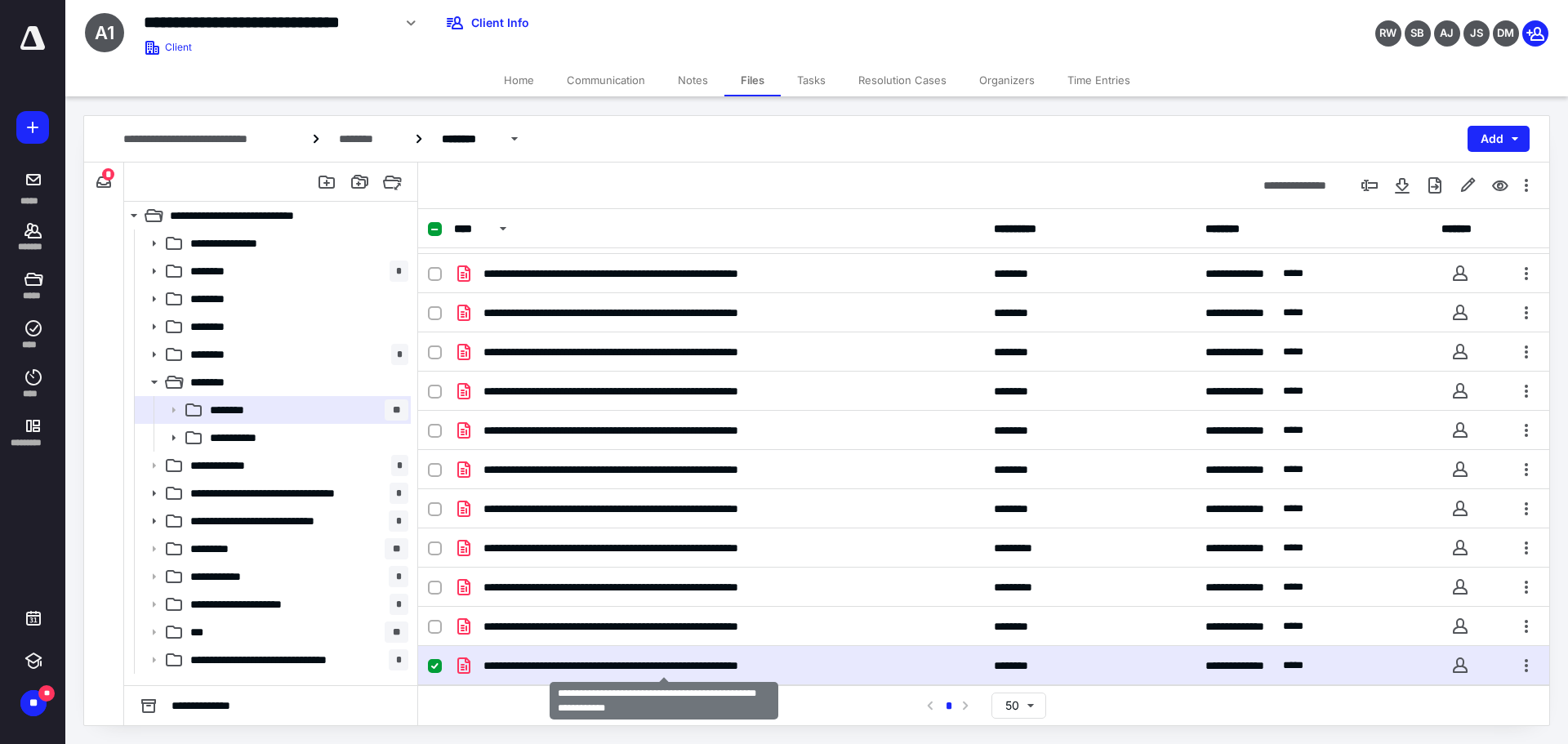 click on "**********" at bounding box center (663, 666) 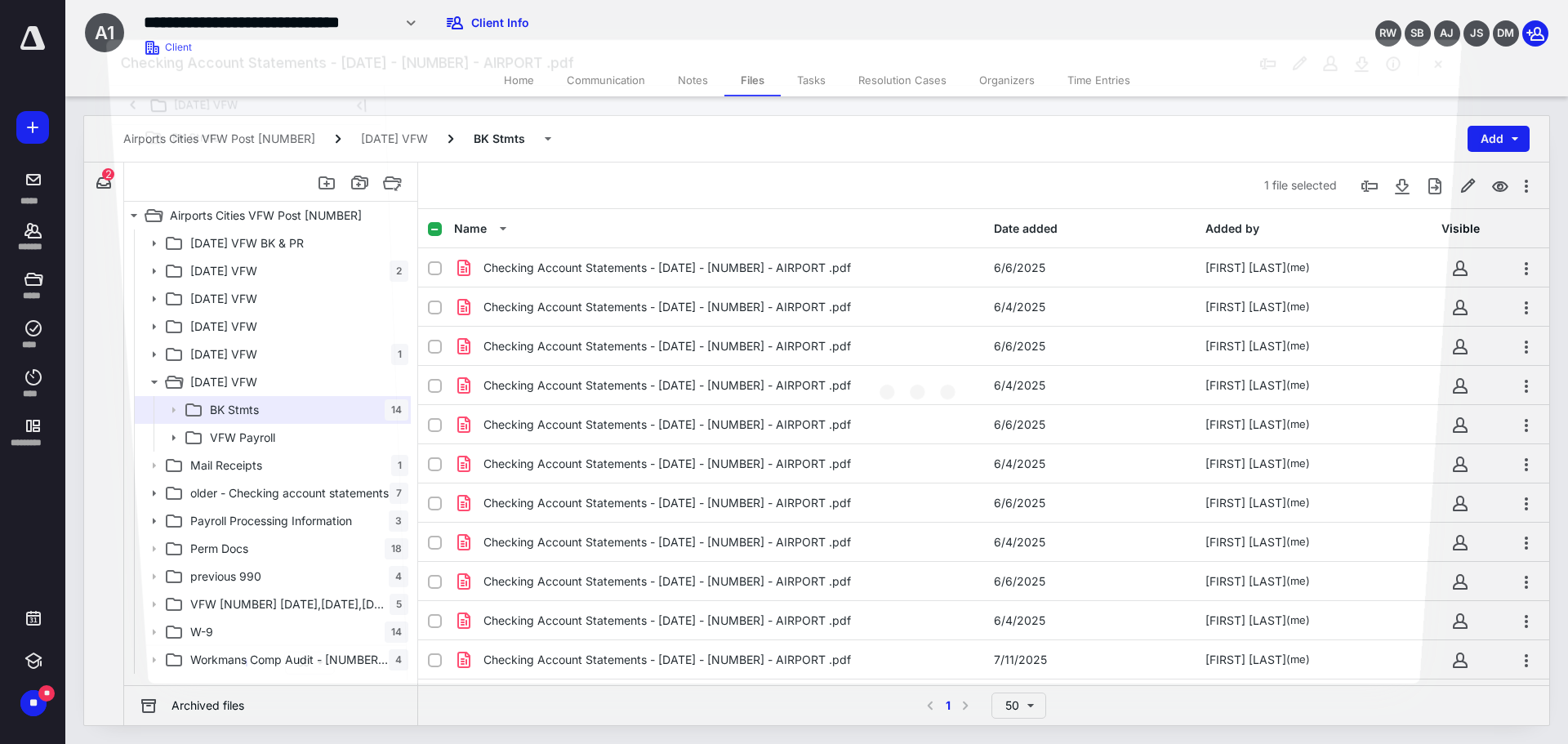 scroll, scrollTop: 112, scrollLeft: 0, axis: vertical 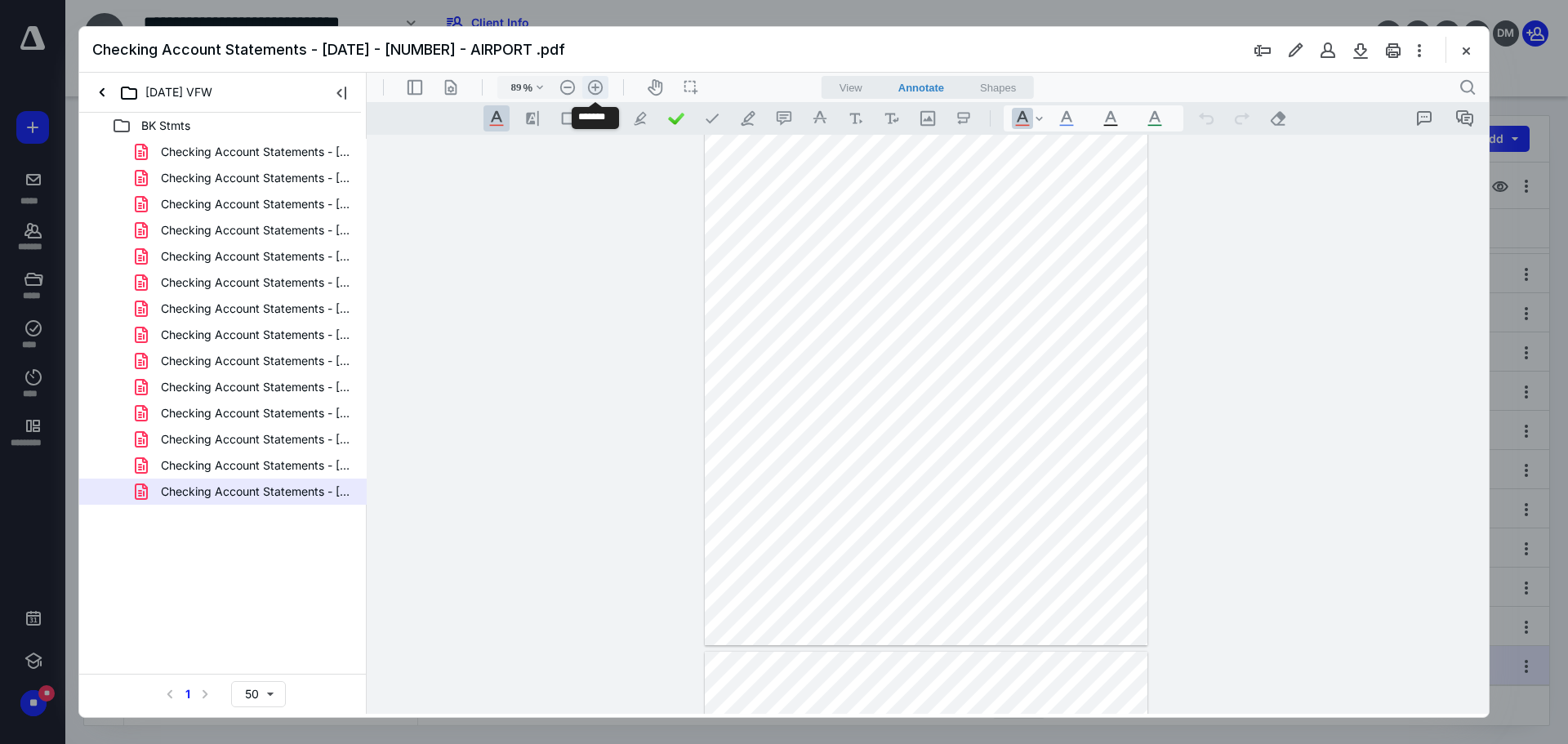 click on ".cls-1{fill:#abb0c4;} icon - header - zoom - in - line" at bounding box center [595, 87] 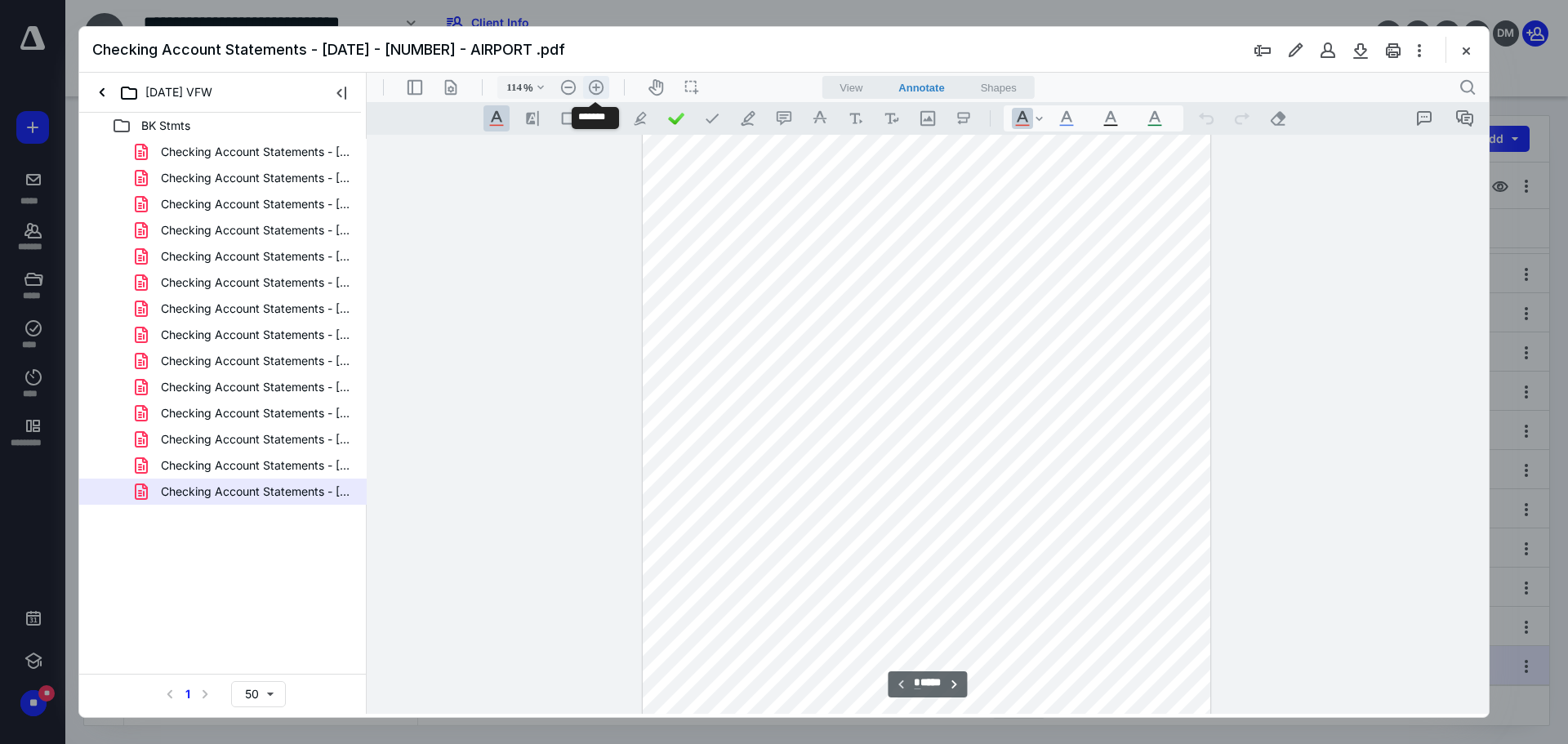 click on ".cls-1{fill:#abb0c4;} icon - header - zoom - in - line" at bounding box center [596, 87] 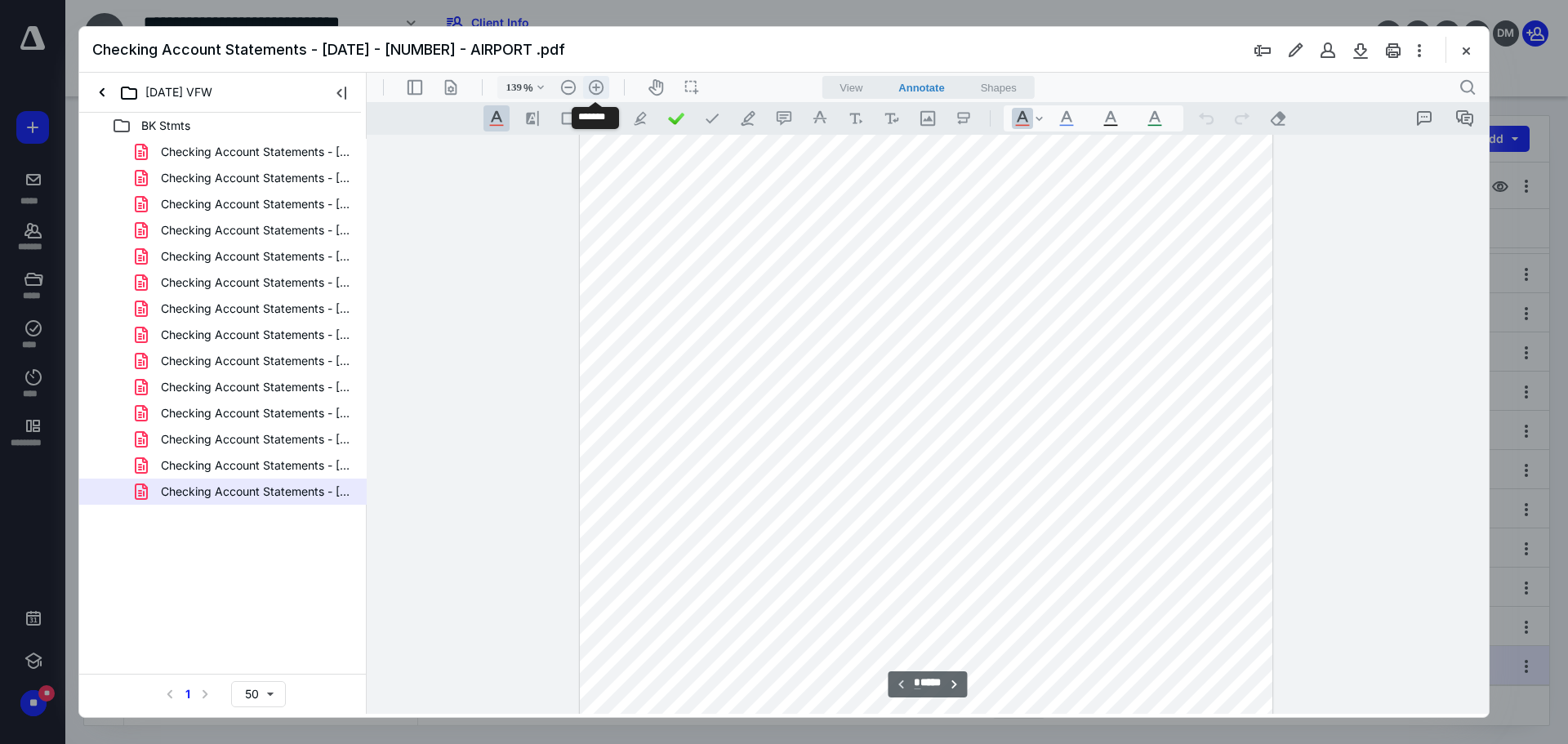 click on ".cls-1{fill:#abb0c4;} icon - header - zoom - in - line" at bounding box center (596, 87) 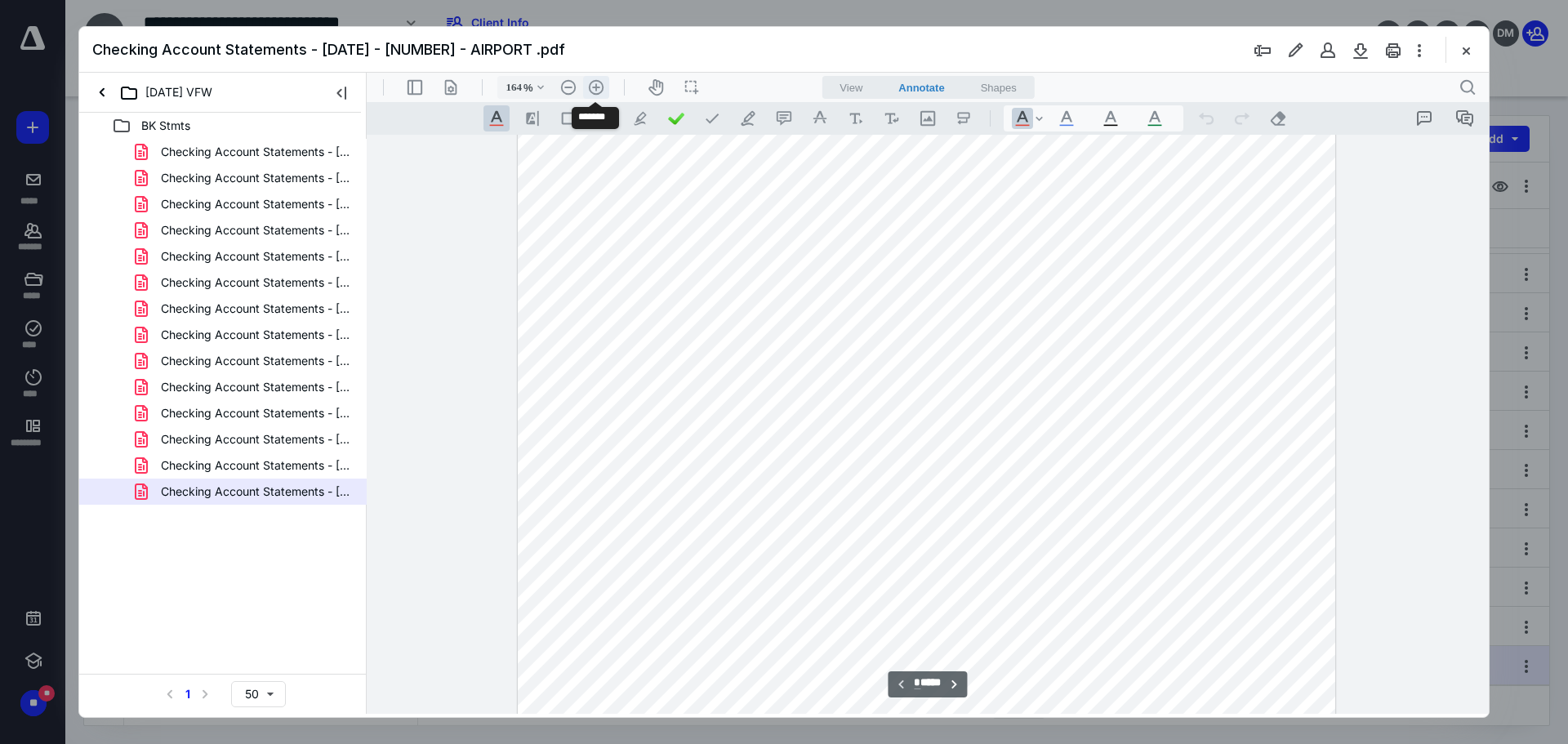 click on ".cls-1{fill:#abb0c4;} icon - header - zoom - in - line" at bounding box center (596, 87) 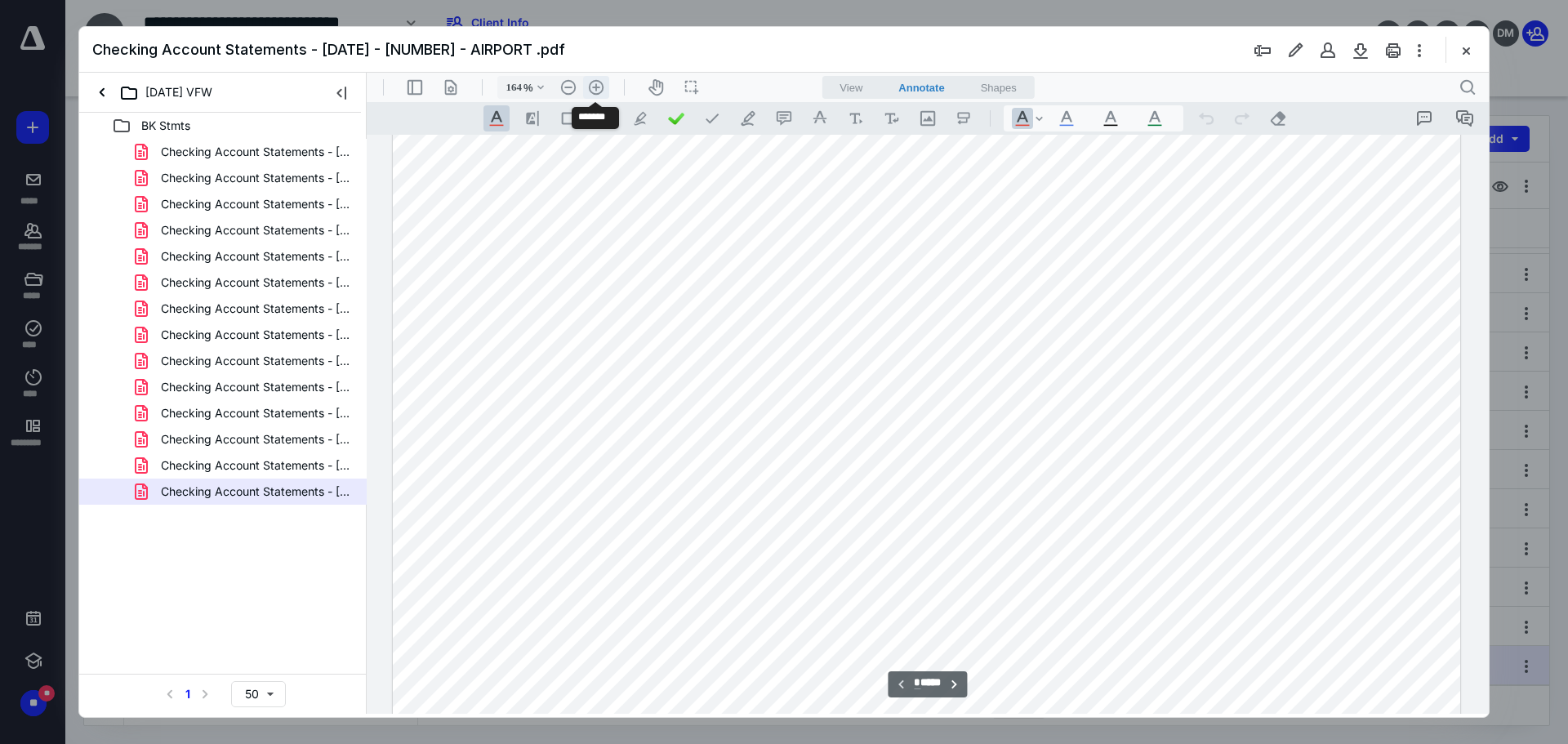 type on "214" 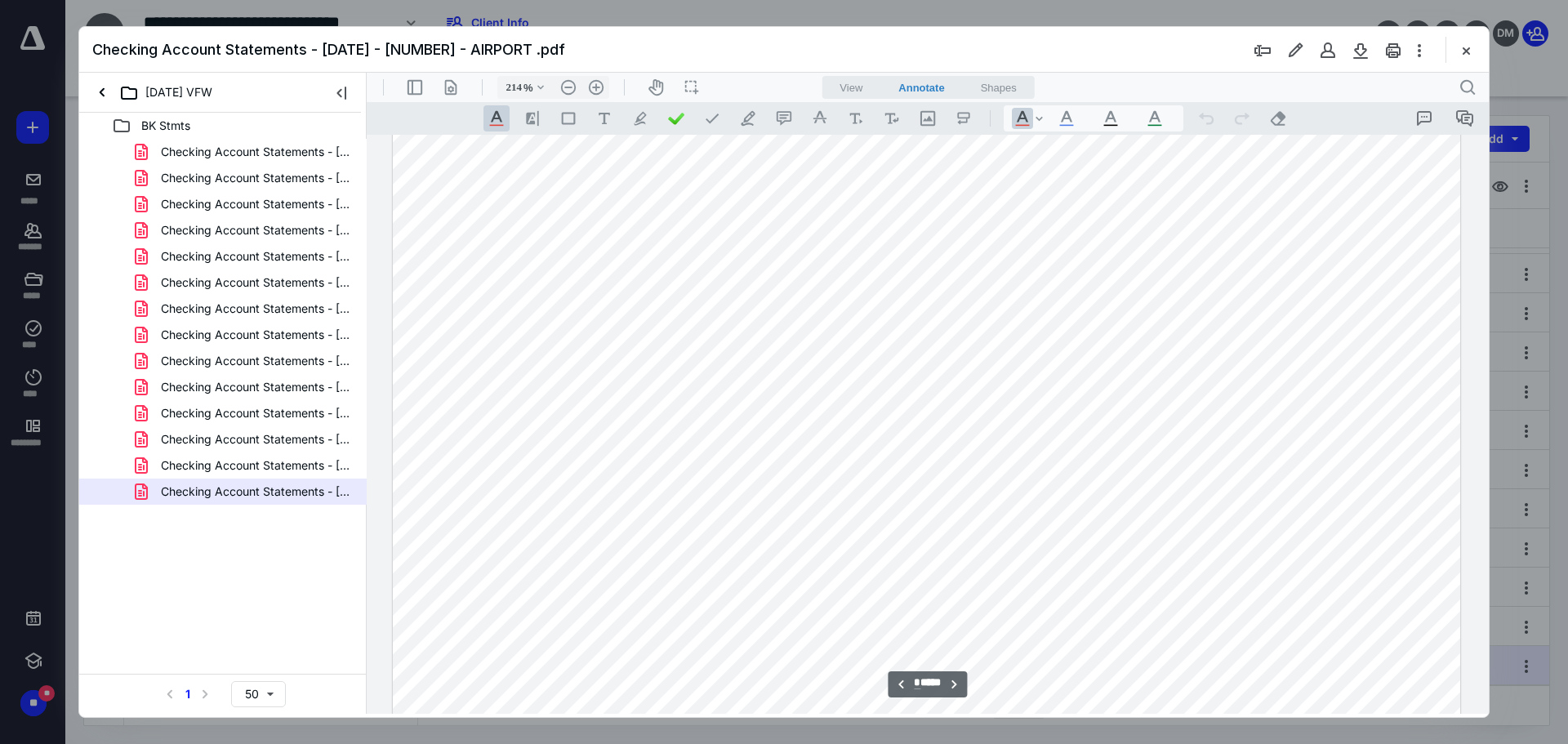 scroll, scrollTop: 4933, scrollLeft: 0, axis: vertical 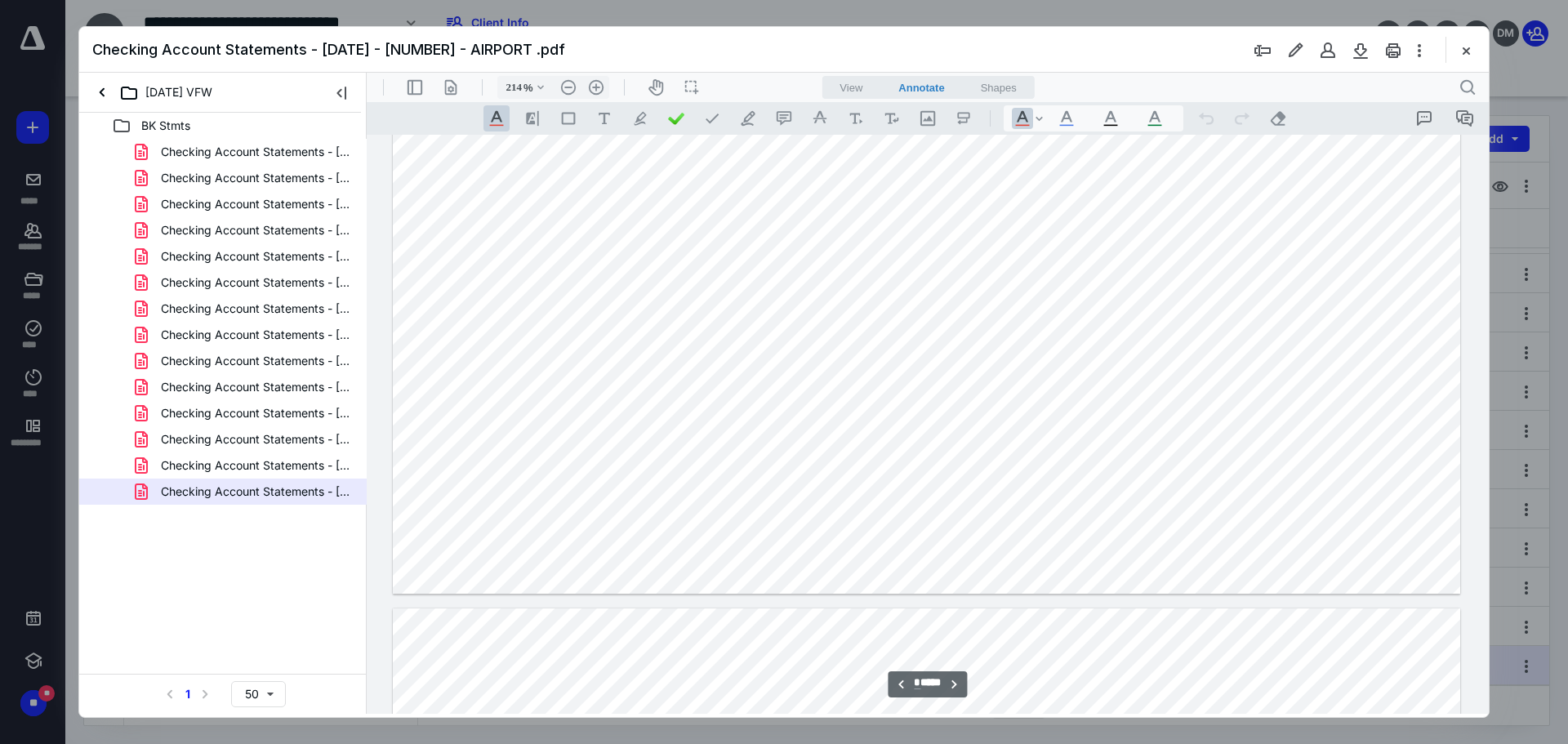 type on "*" 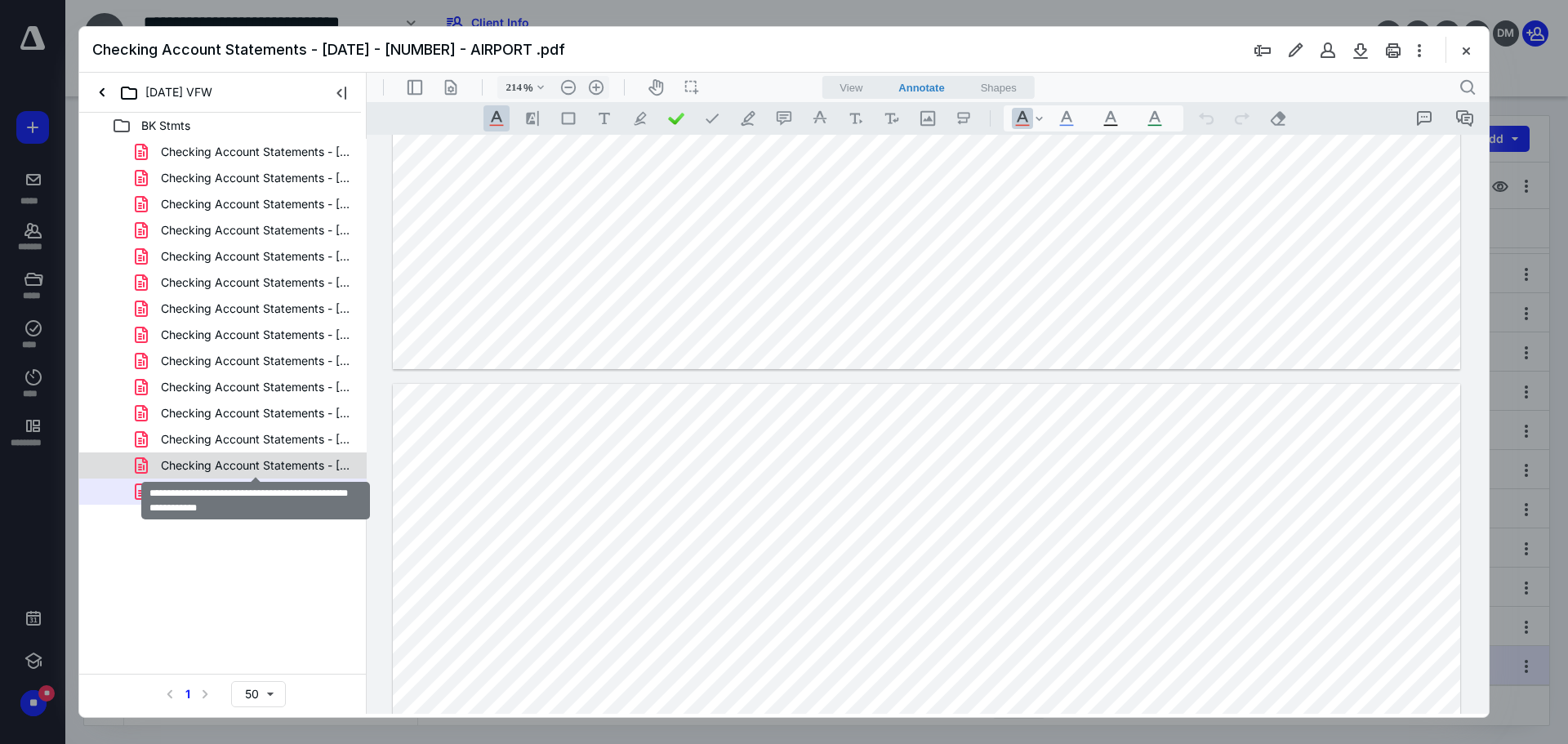 click on "Checking Account Statements - [DATE] - [NUMBER] - AIRPORT .pdf" at bounding box center [256, 466] 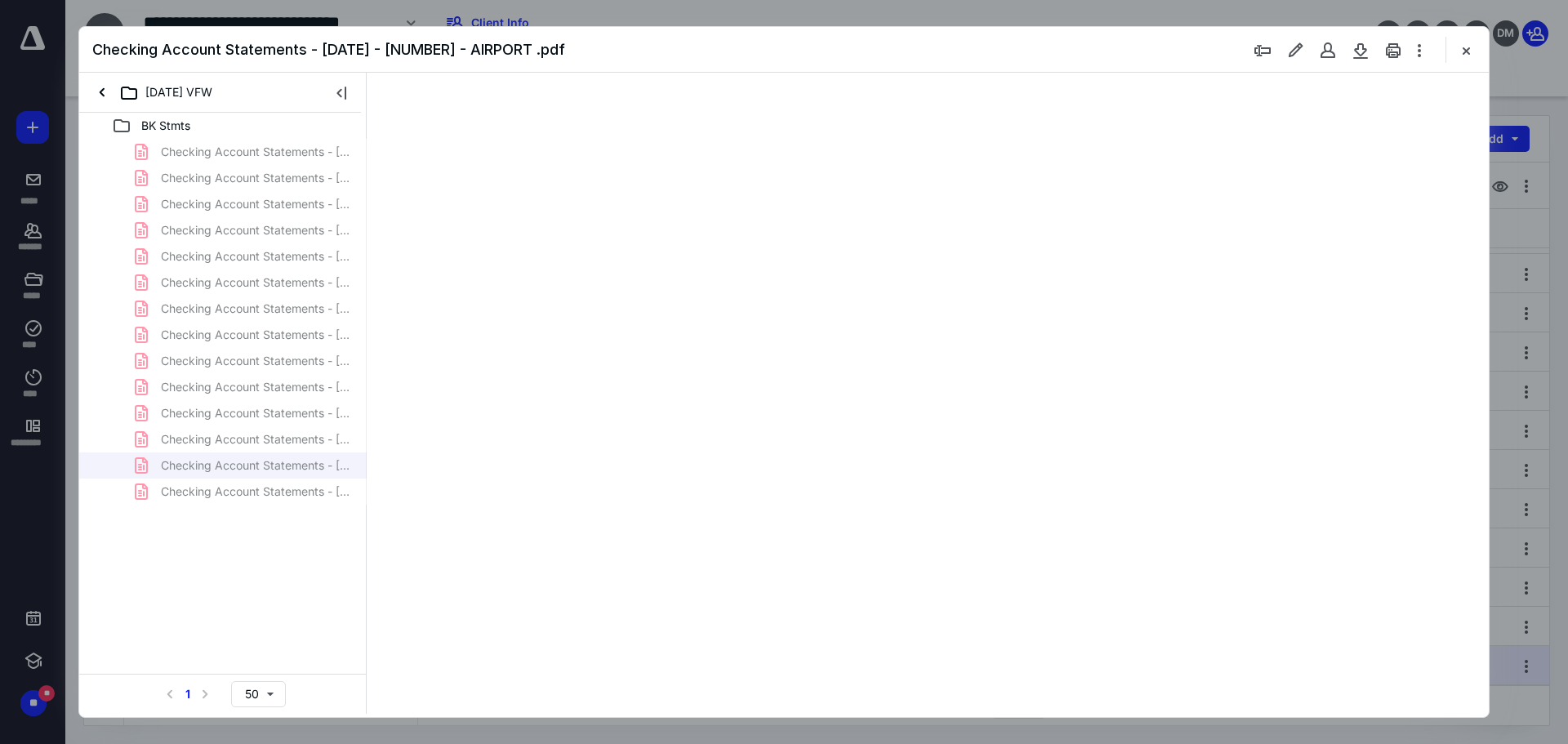 type on "89" 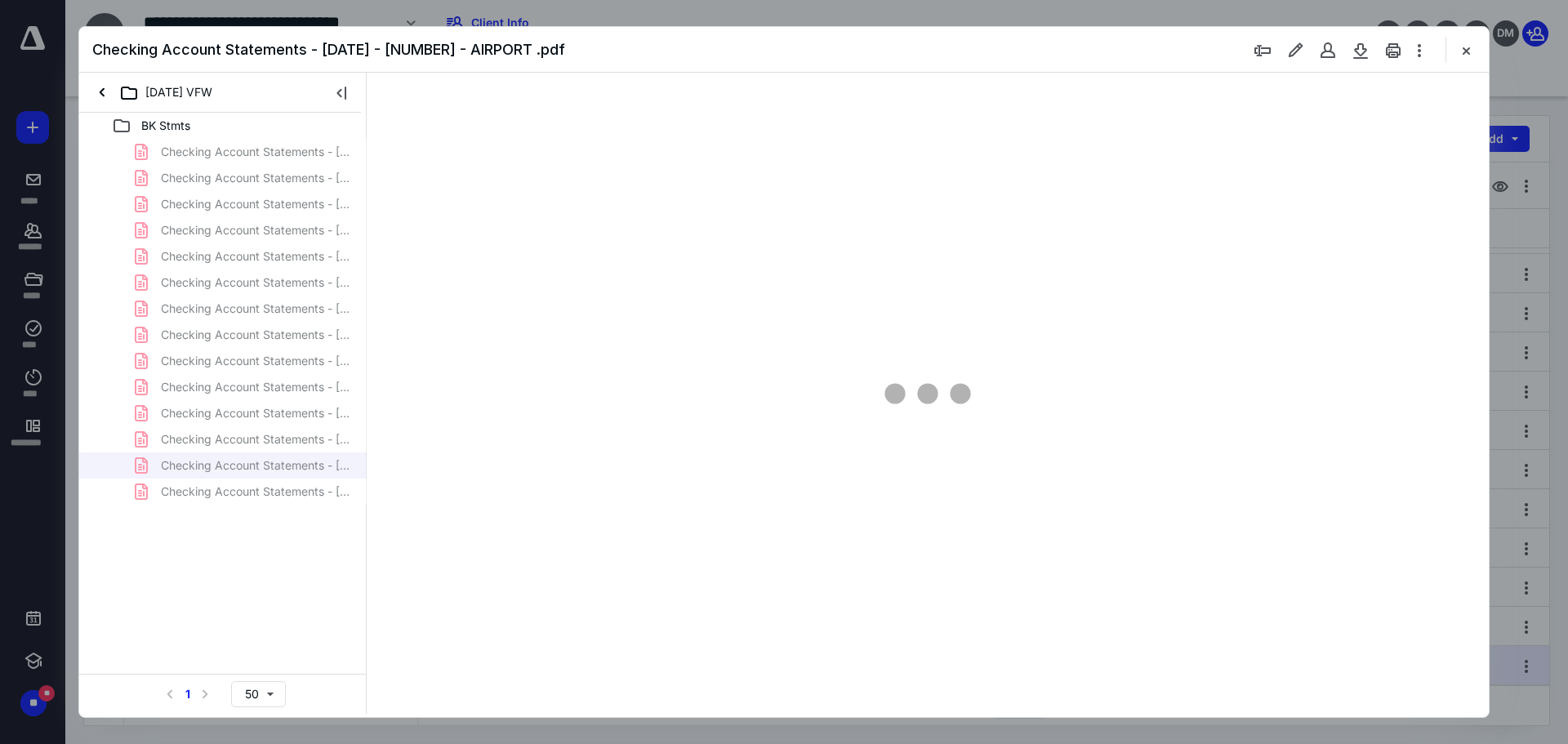 scroll, scrollTop: 65, scrollLeft: 0, axis: vertical 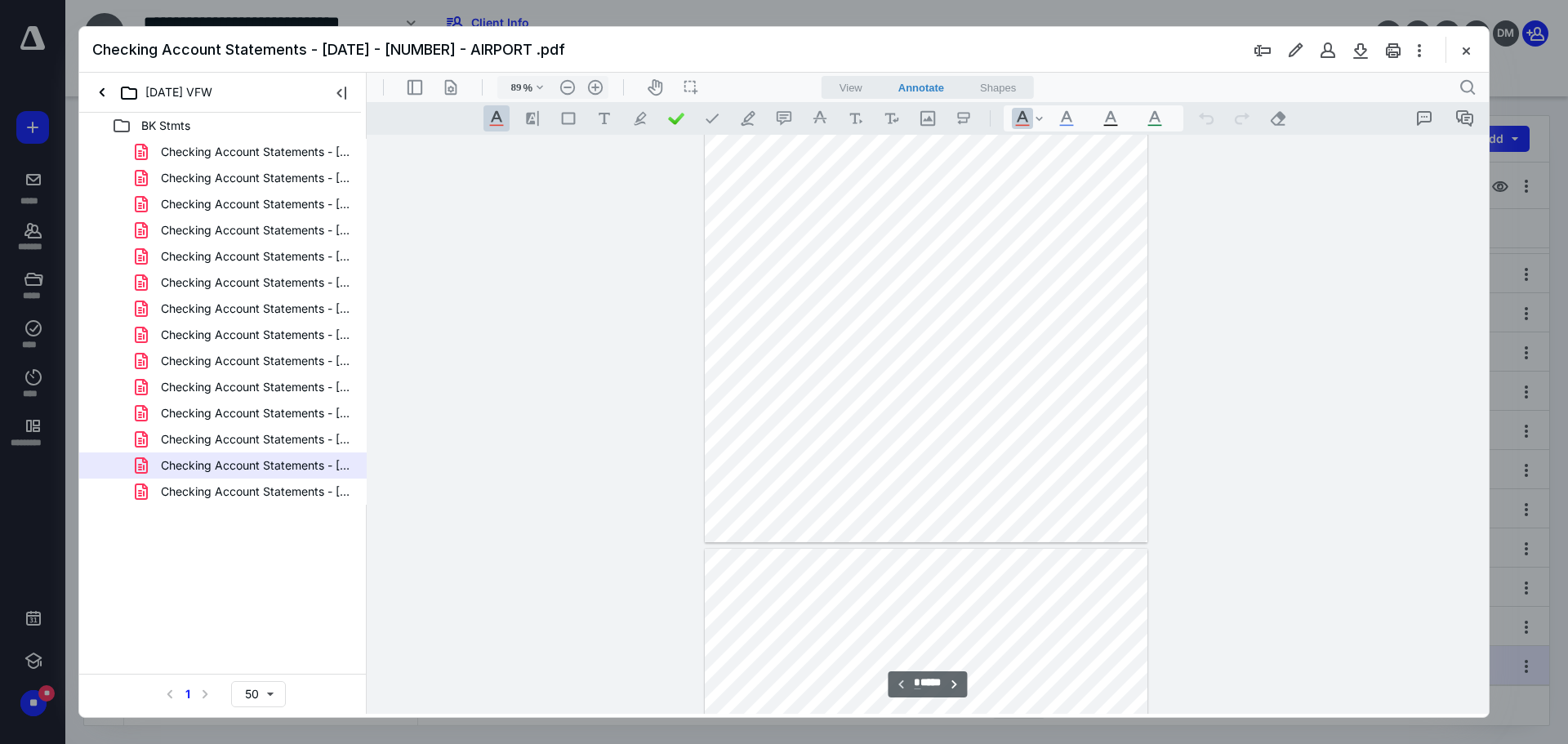 type on "*" 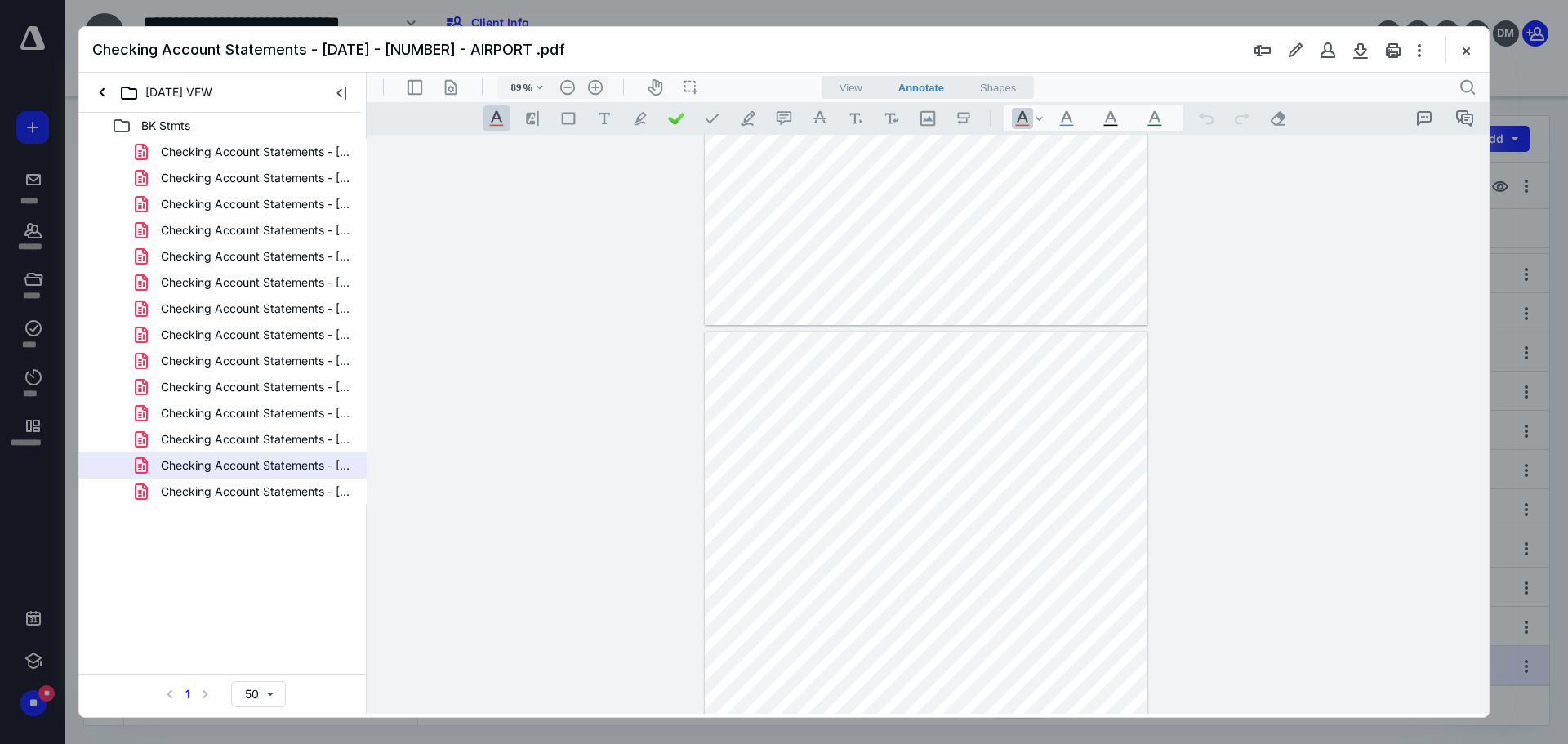 scroll, scrollTop: 392, scrollLeft: 0, axis: vertical 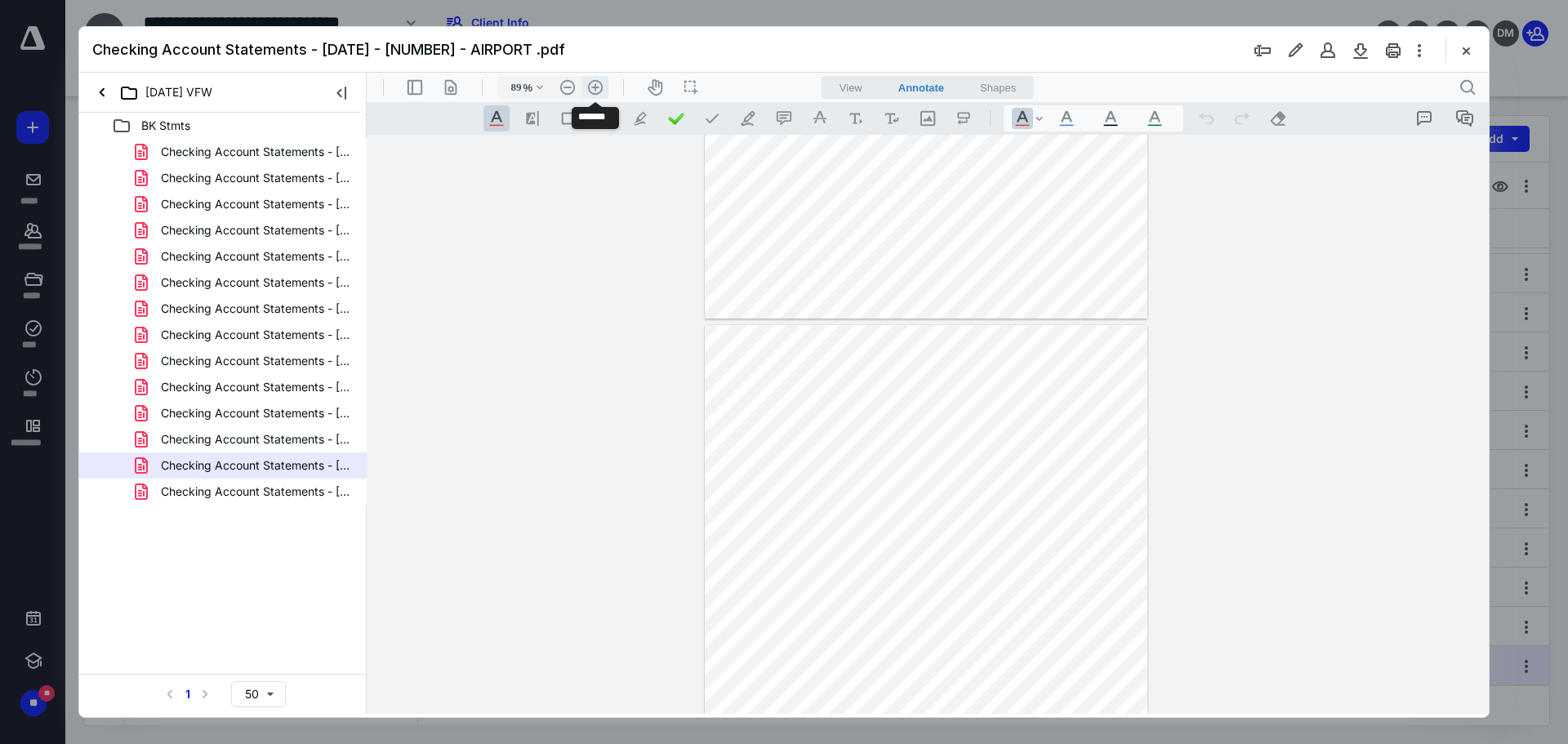 click on ".cls-1{fill:#abb0c4;} icon - header - zoom - in - line" at bounding box center [595, 87] 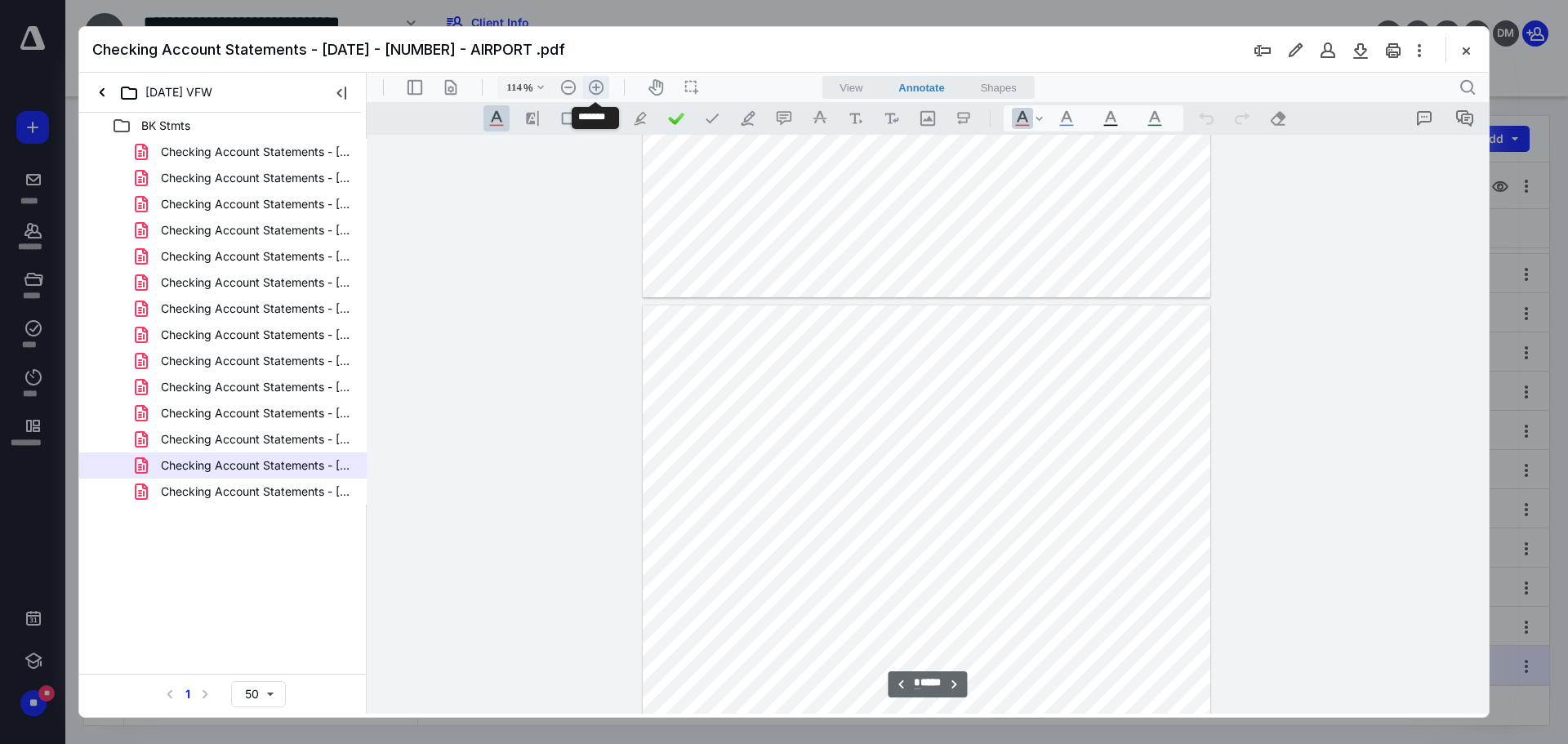 click on ".cls-1{fill:#abb0c4;} icon - header - zoom - in - line" at bounding box center [596, 87] 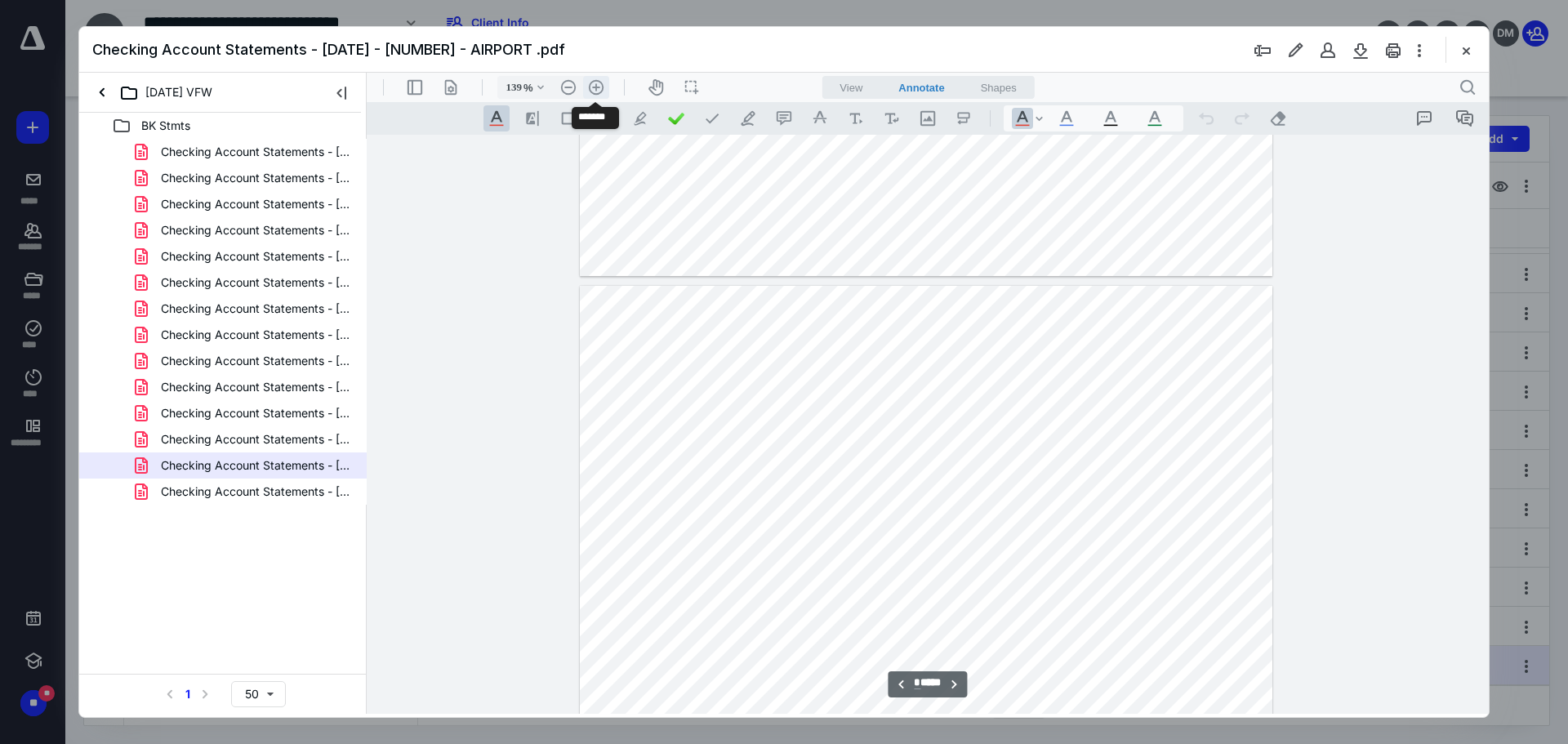 click on ".cls-1{fill:#abb0c4;} icon - header - zoom - in - line" at bounding box center [596, 87] 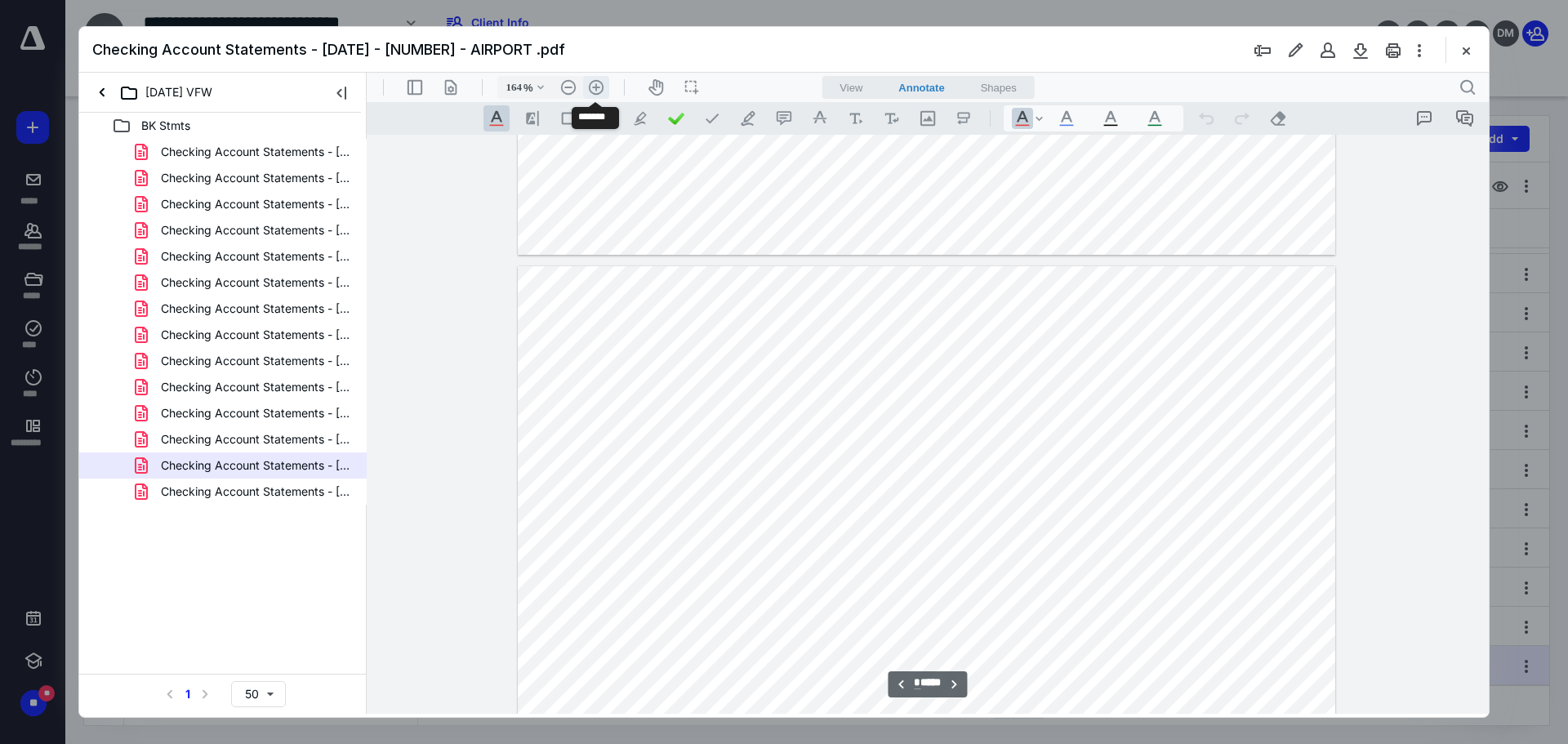 click on ".cls-1{fill:#abb0c4;} icon - header - zoom - in - line" at bounding box center [596, 87] 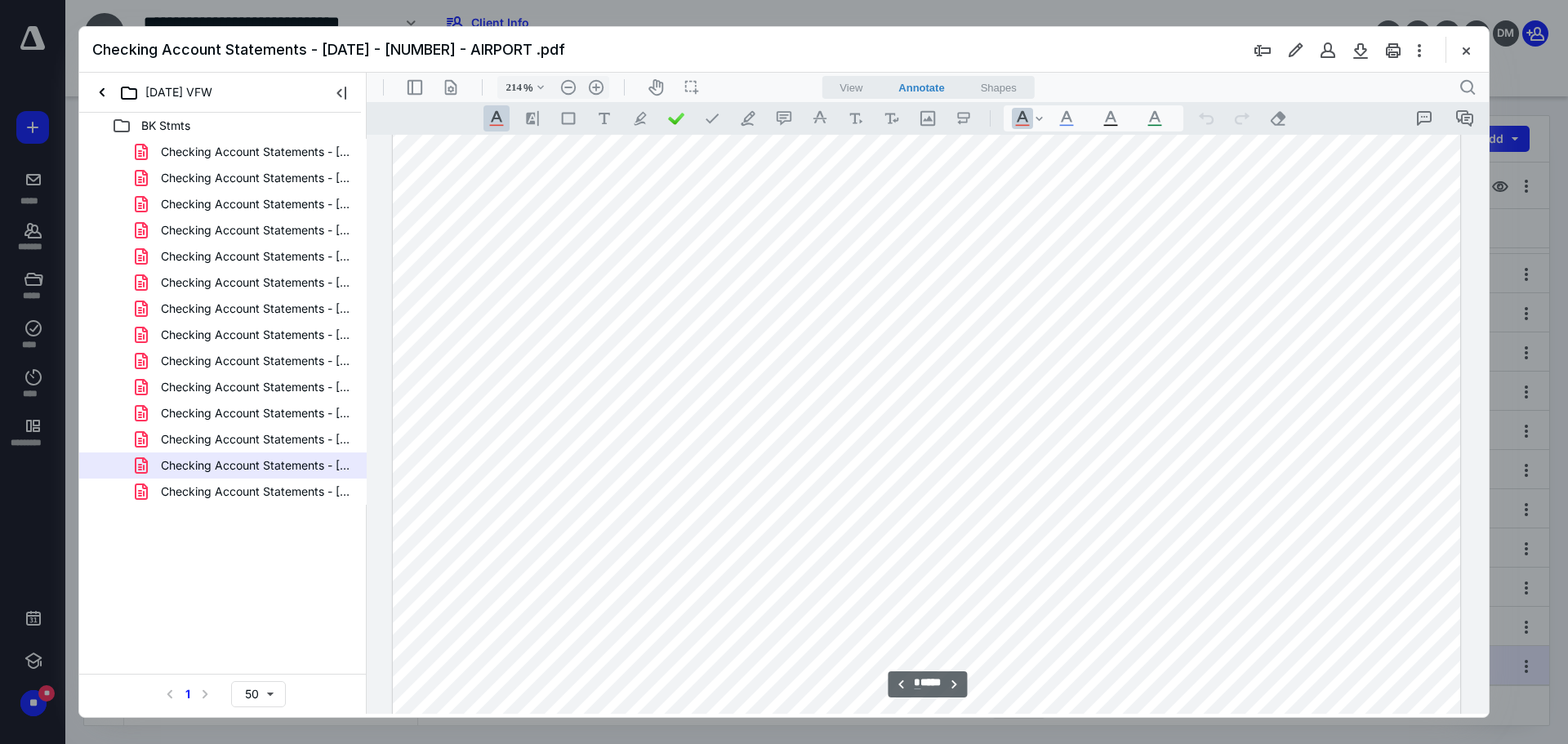 scroll, scrollTop: 5966, scrollLeft: 0, axis: vertical 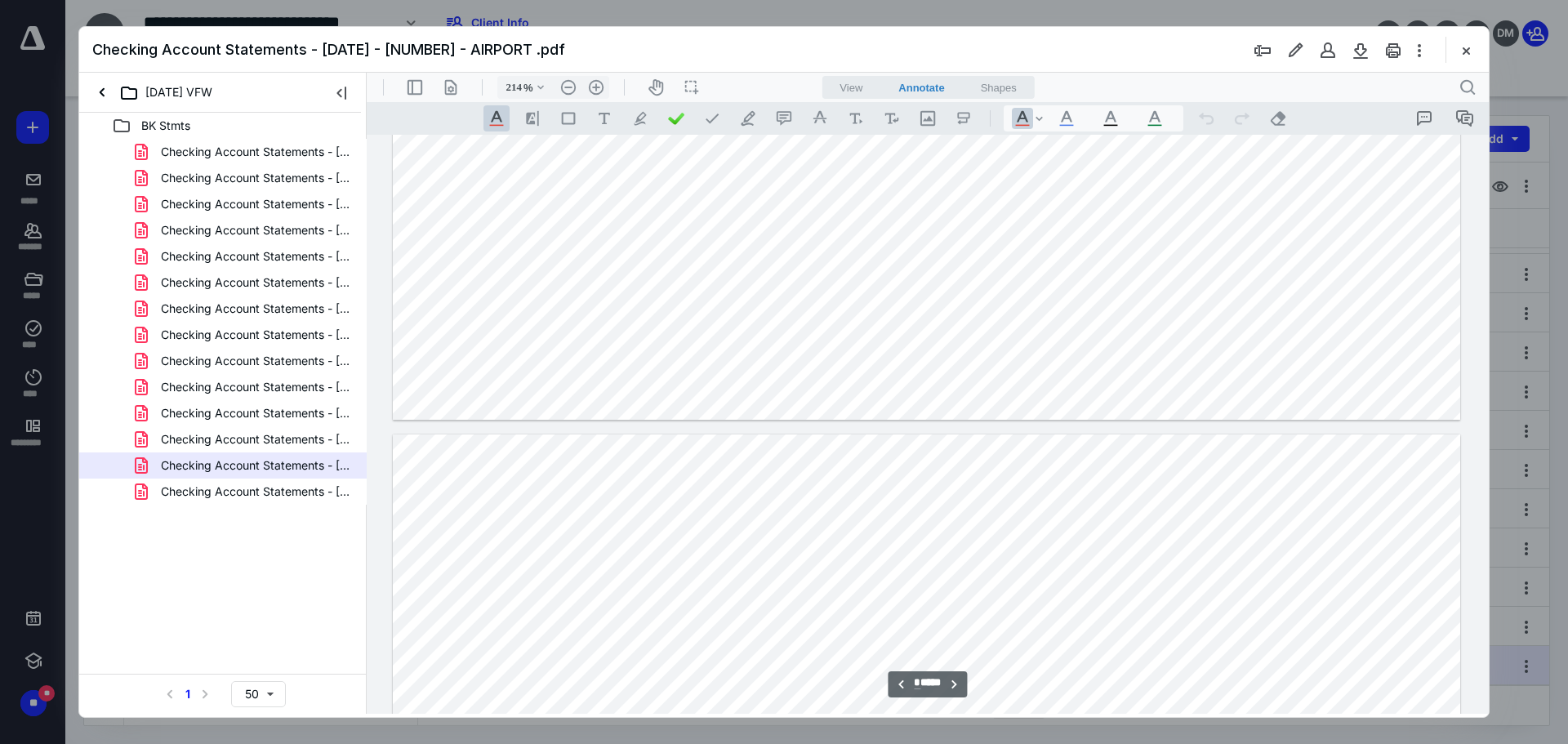 type on "*" 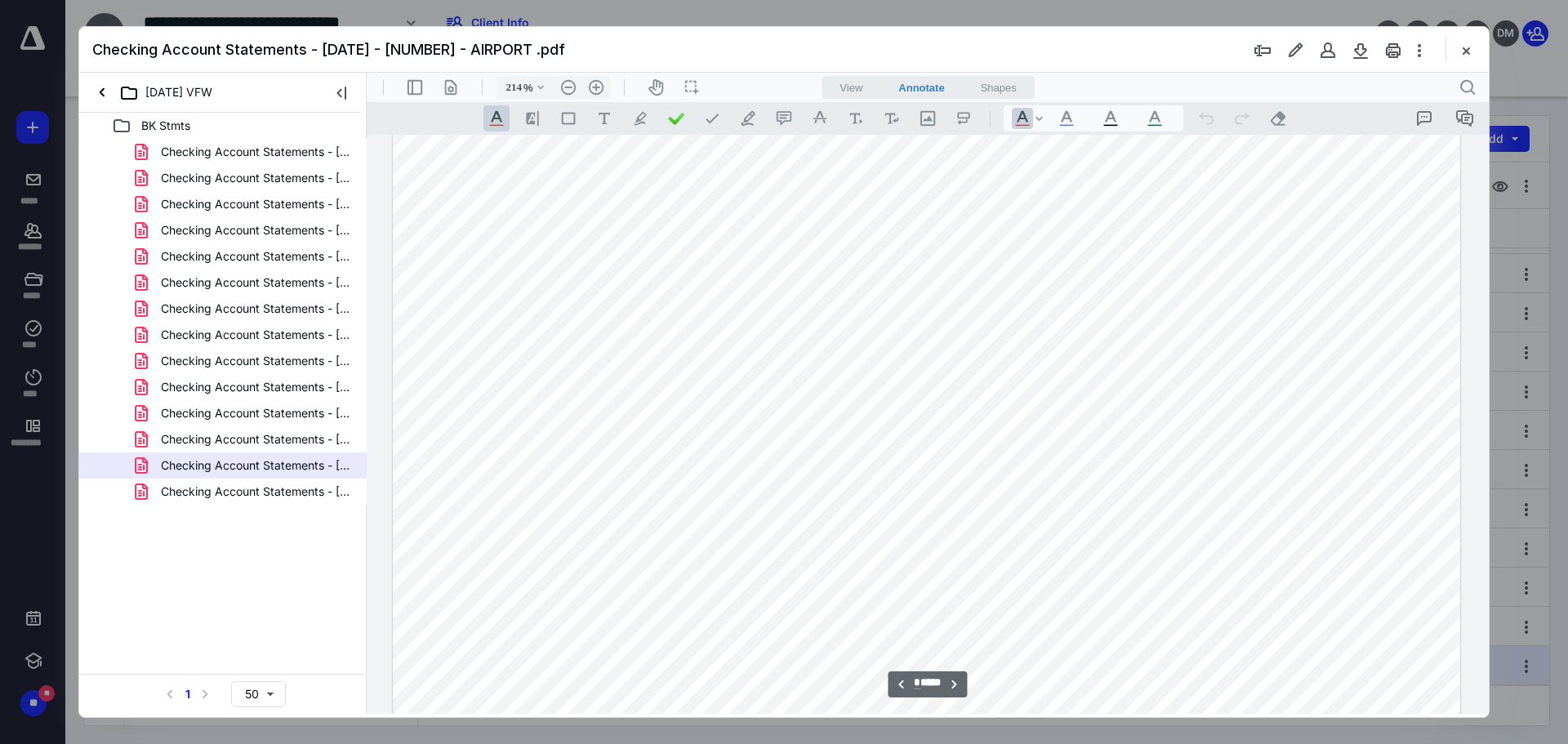 scroll, scrollTop: 9804, scrollLeft: 0, axis: vertical 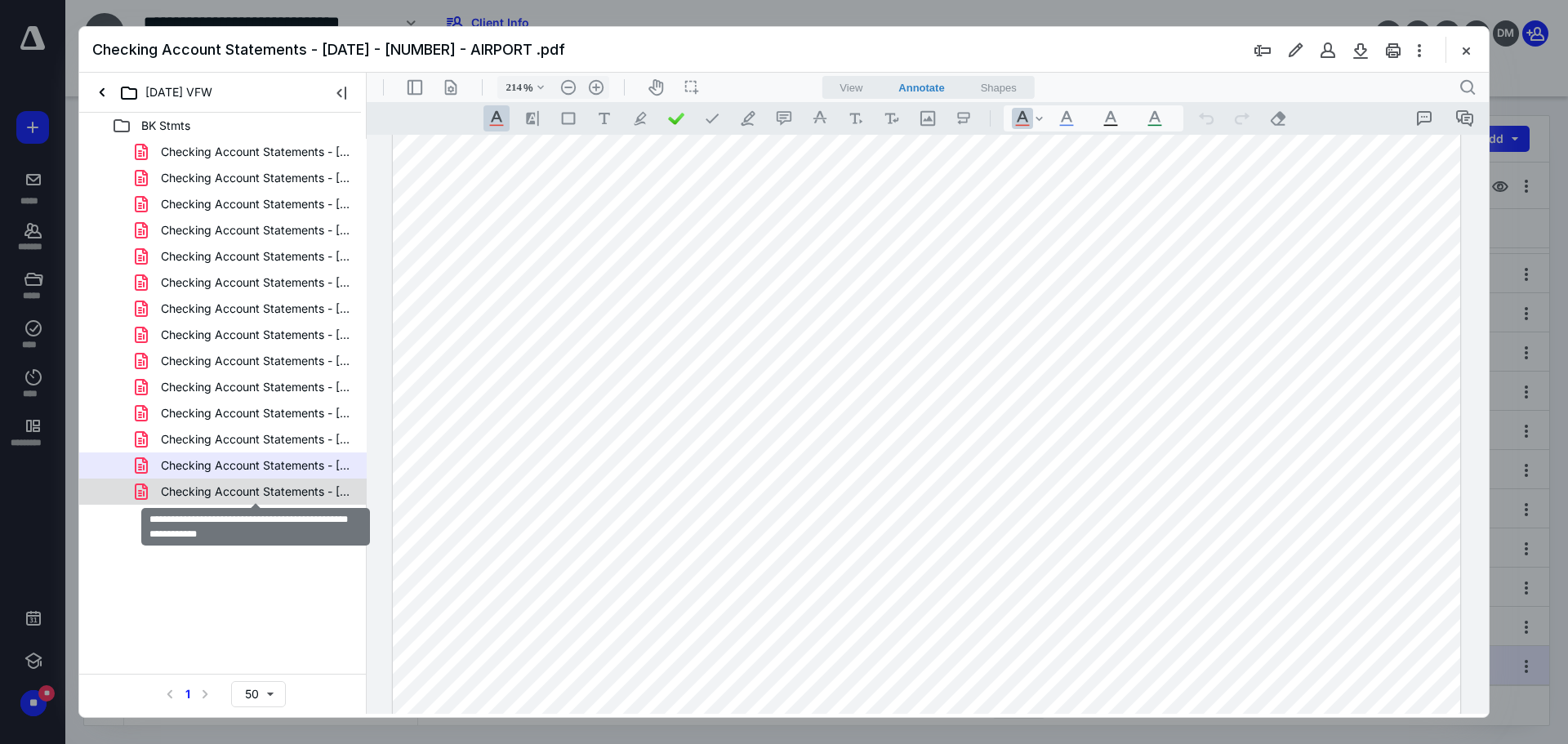 click on "Checking Account Statements - [DATE] - [NUMBER] - AIRPORT .pdf" at bounding box center [256, 492] 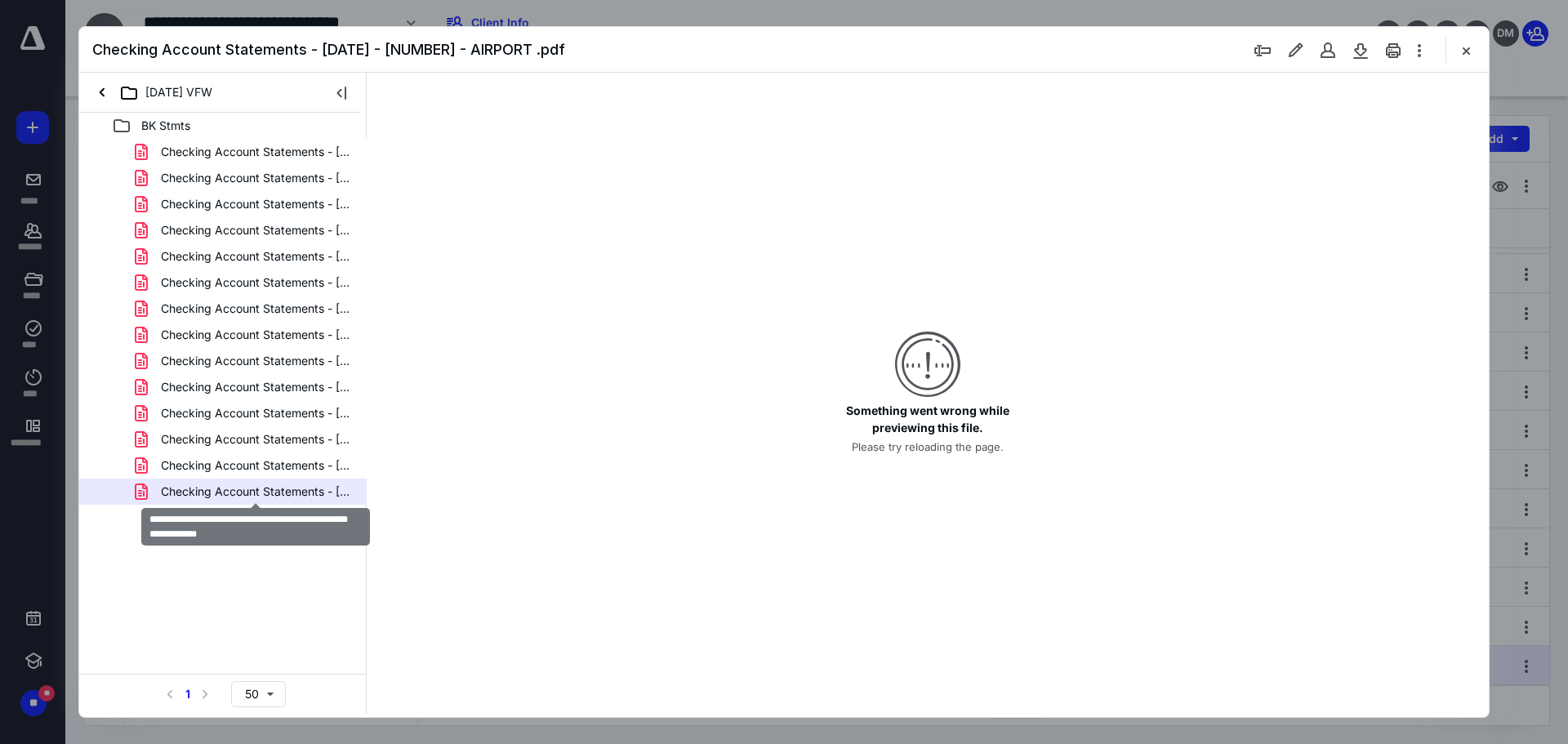 click on "Checking Account Statements - [DATE] - [NUMBER] - AIRPORT .pdf" at bounding box center (256, 492) 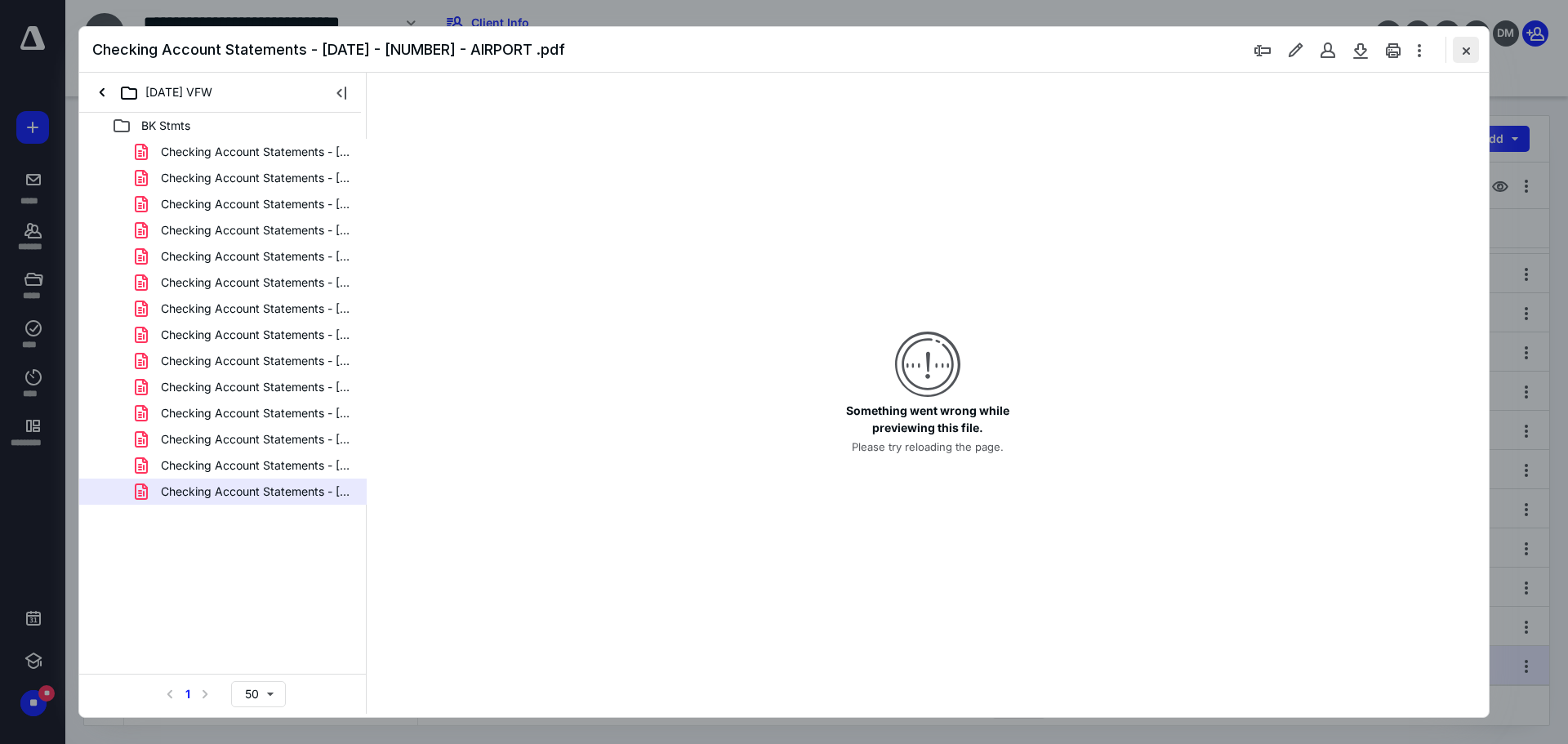 click at bounding box center [1466, 50] 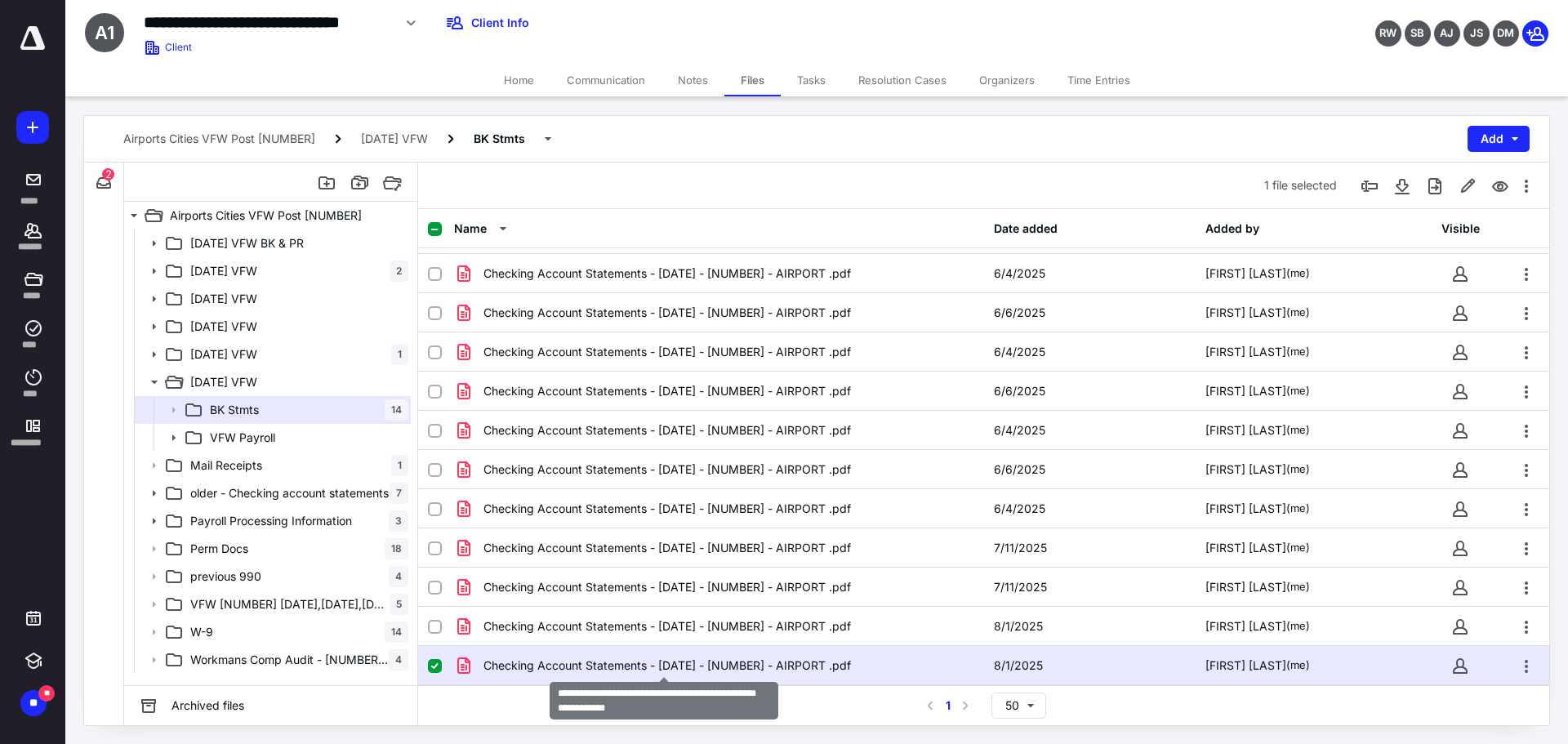 click on "Checking Account Statements - [DATE] - [NUMBER] - AIRPORT .pdf" at bounding box center [667, 666] 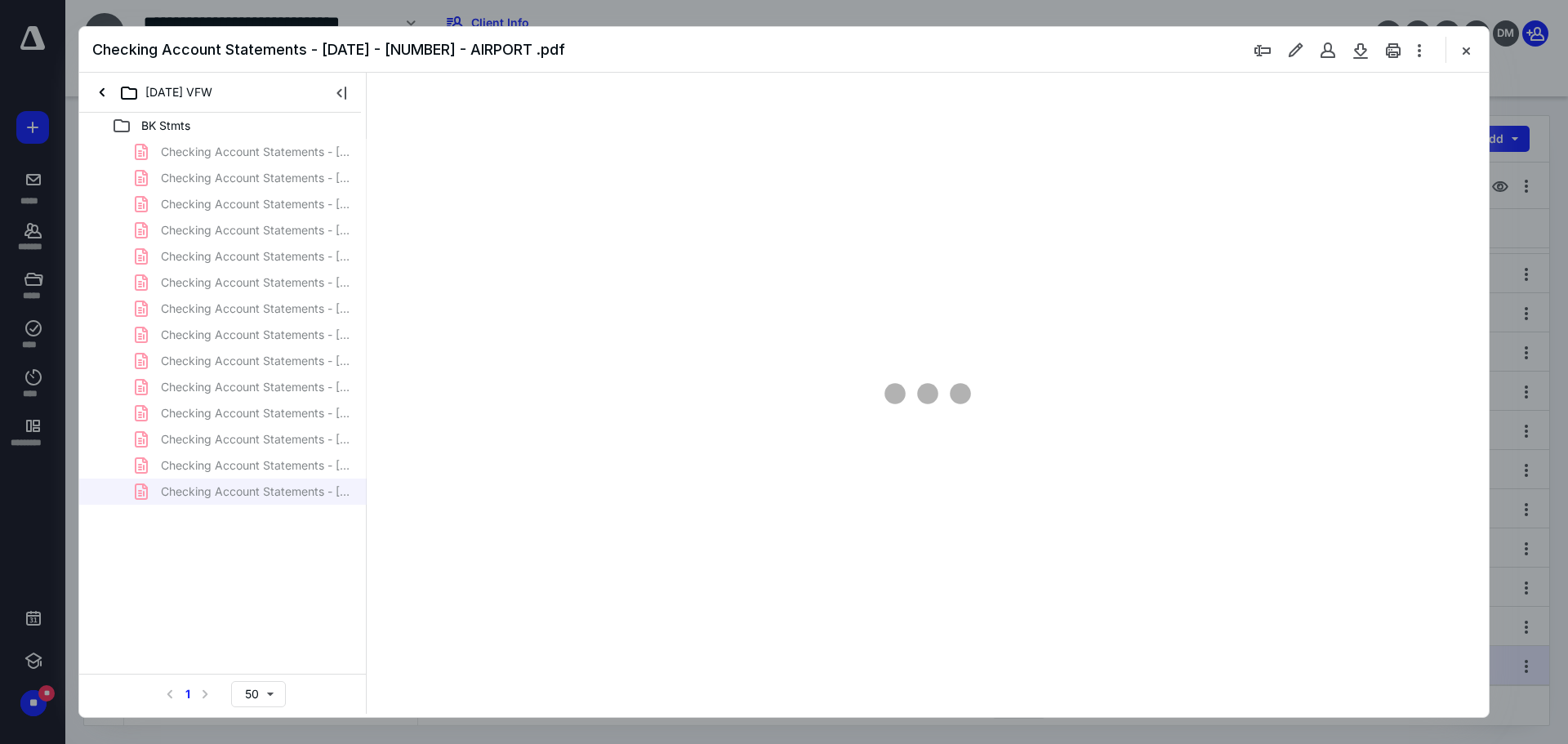 scroll, scrollTop: 0, scrollLeft: 0, axis: both 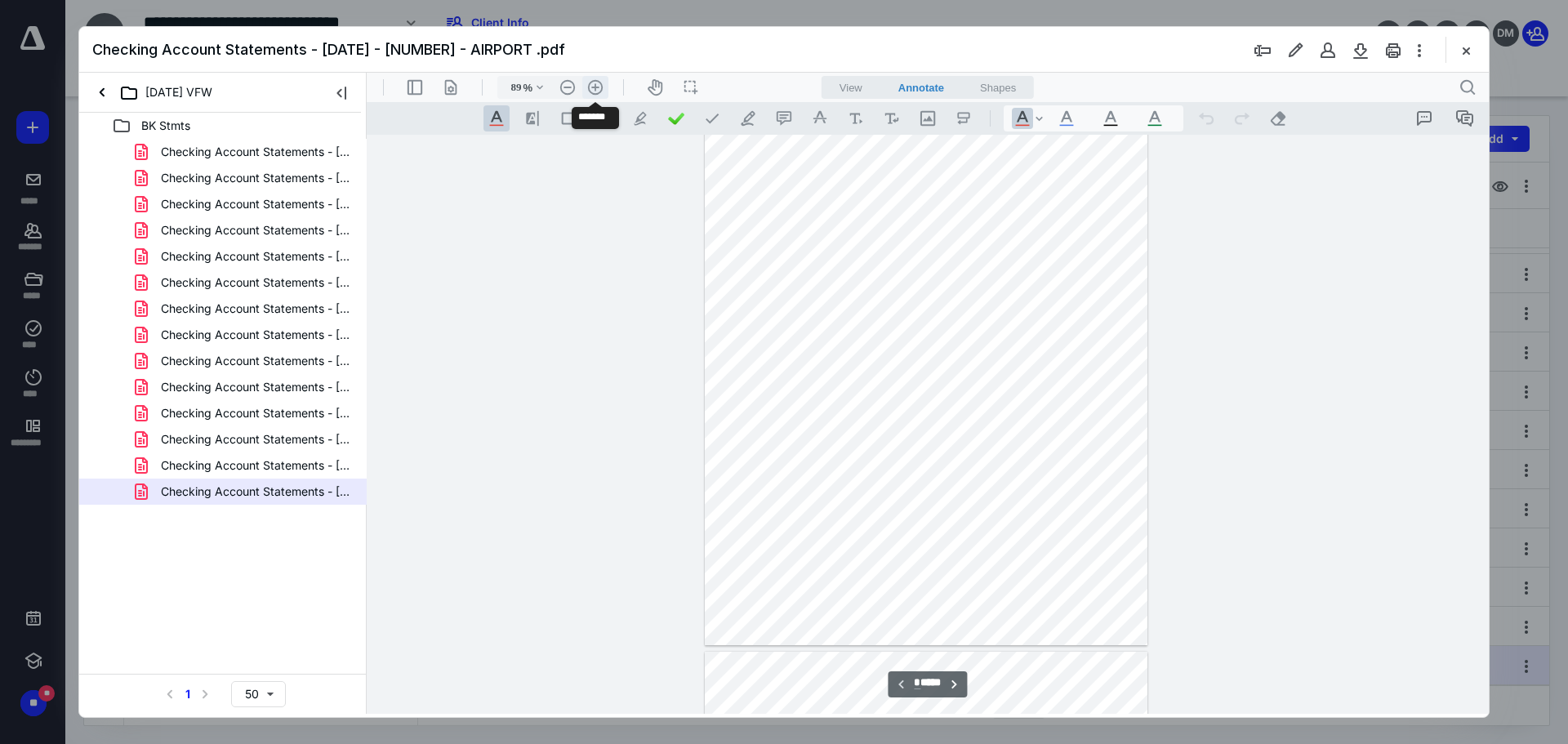 click on ".cls-1{fill:#abb0c4;} icon - header - zoom - in - line" at bounding box center [595, 87] 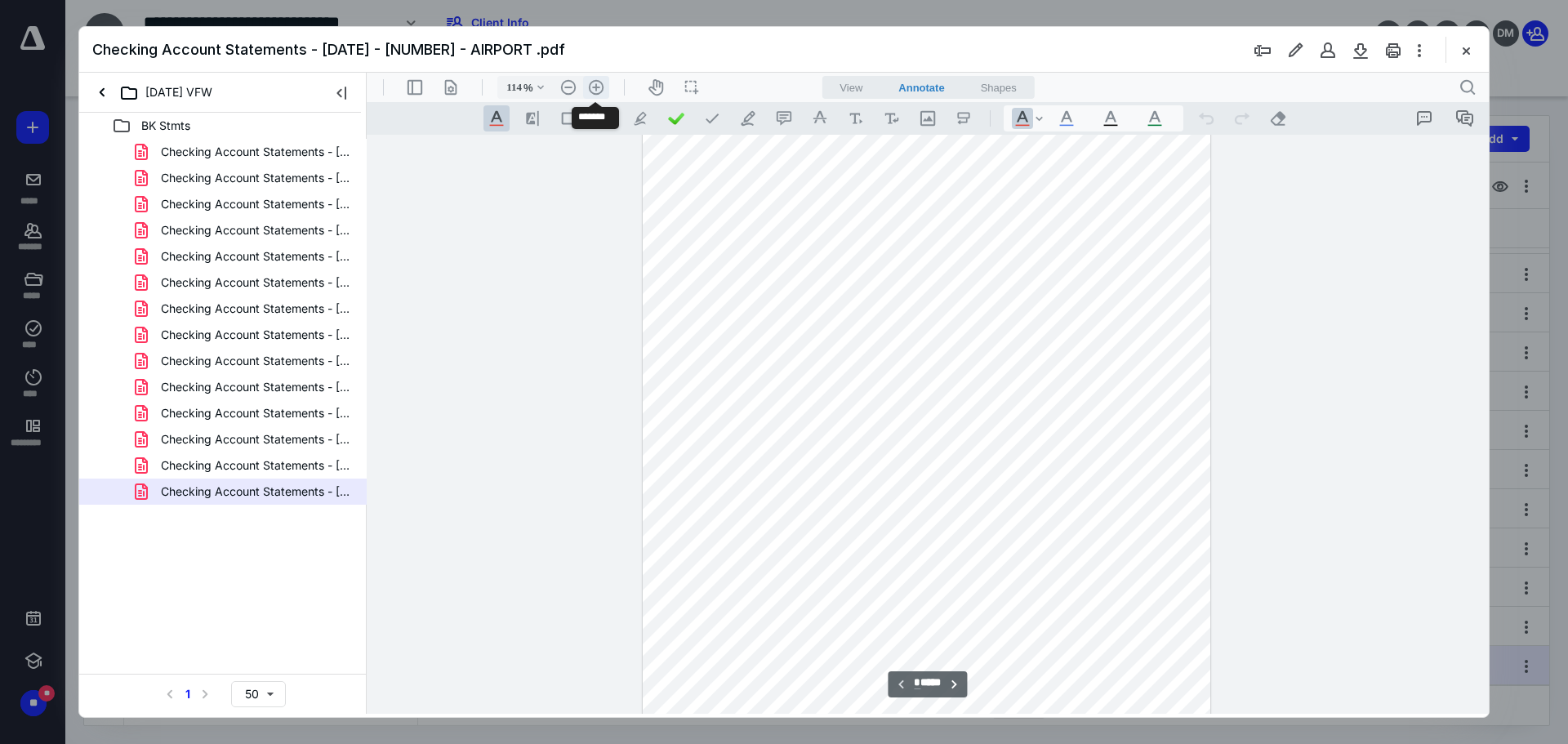 click on ".cls-1{fill:#abb0c4;} icon - header - zoom - in - line" at bounding box center (596, 87) 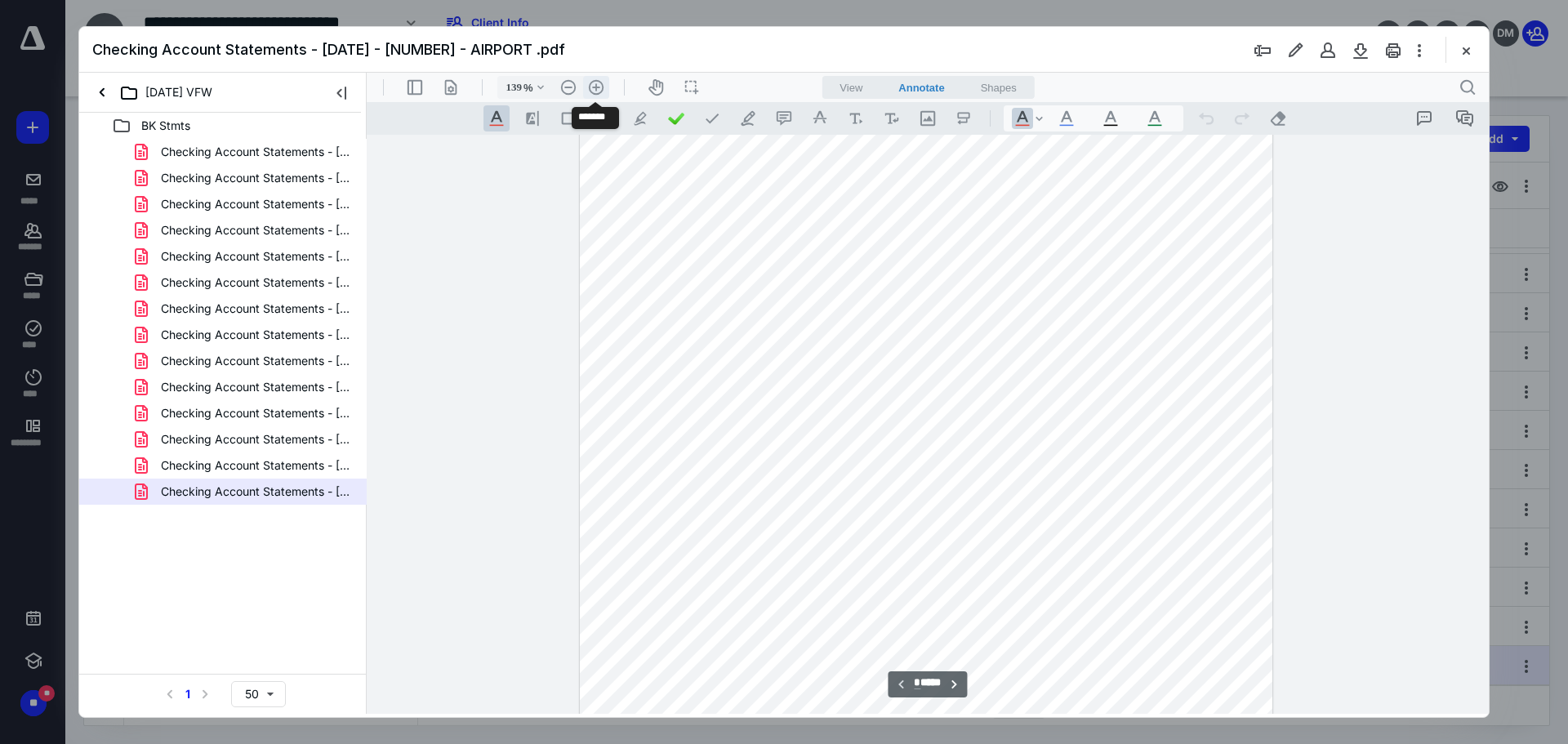 click on ".cls-1{fill:#abb0c4;} icon - header - zoom - in - line" at bounding box center (596, 87) 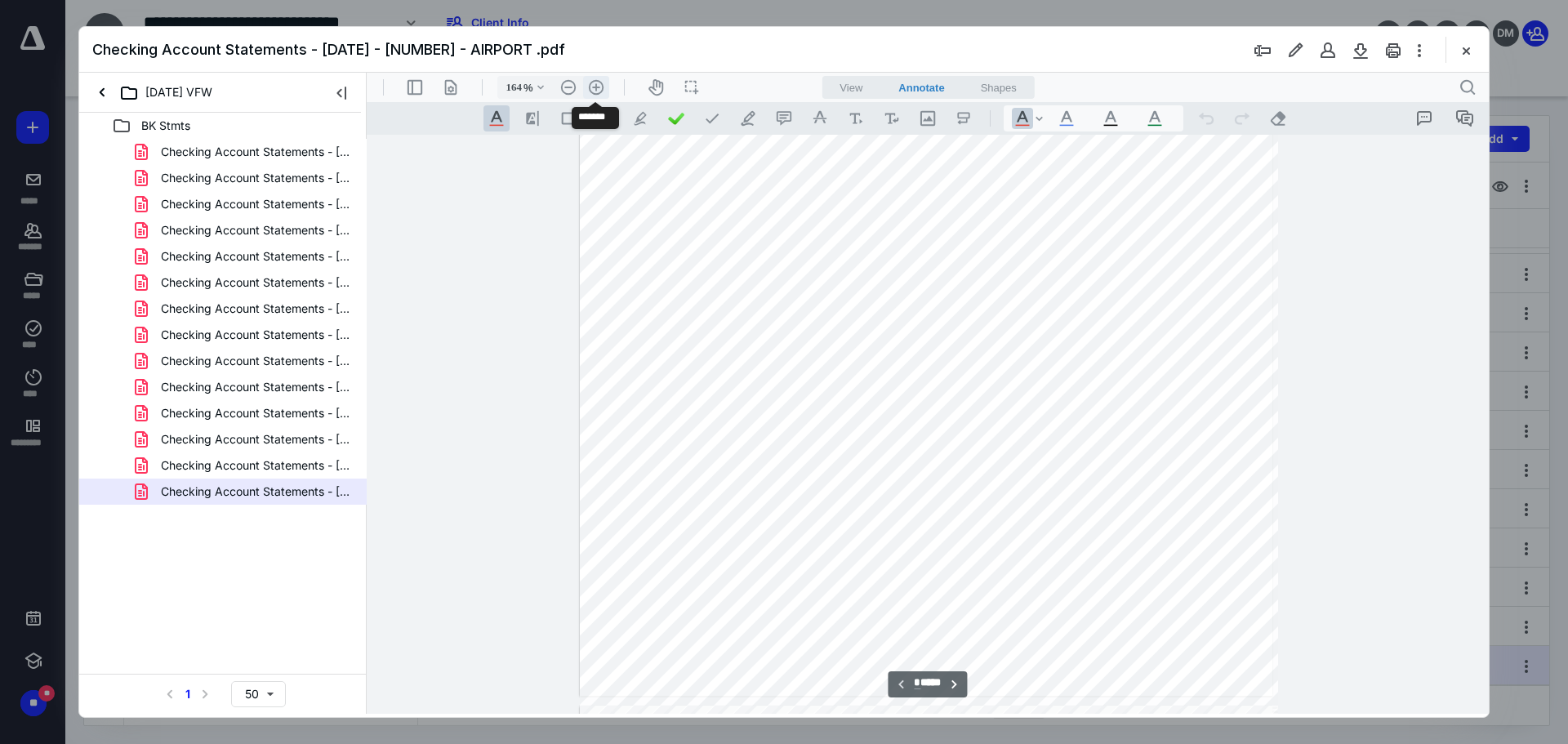 click on ".cls-1{fill:#abb0c4;} icon - header - zoom - in - line" at bounding box center [596, 87] 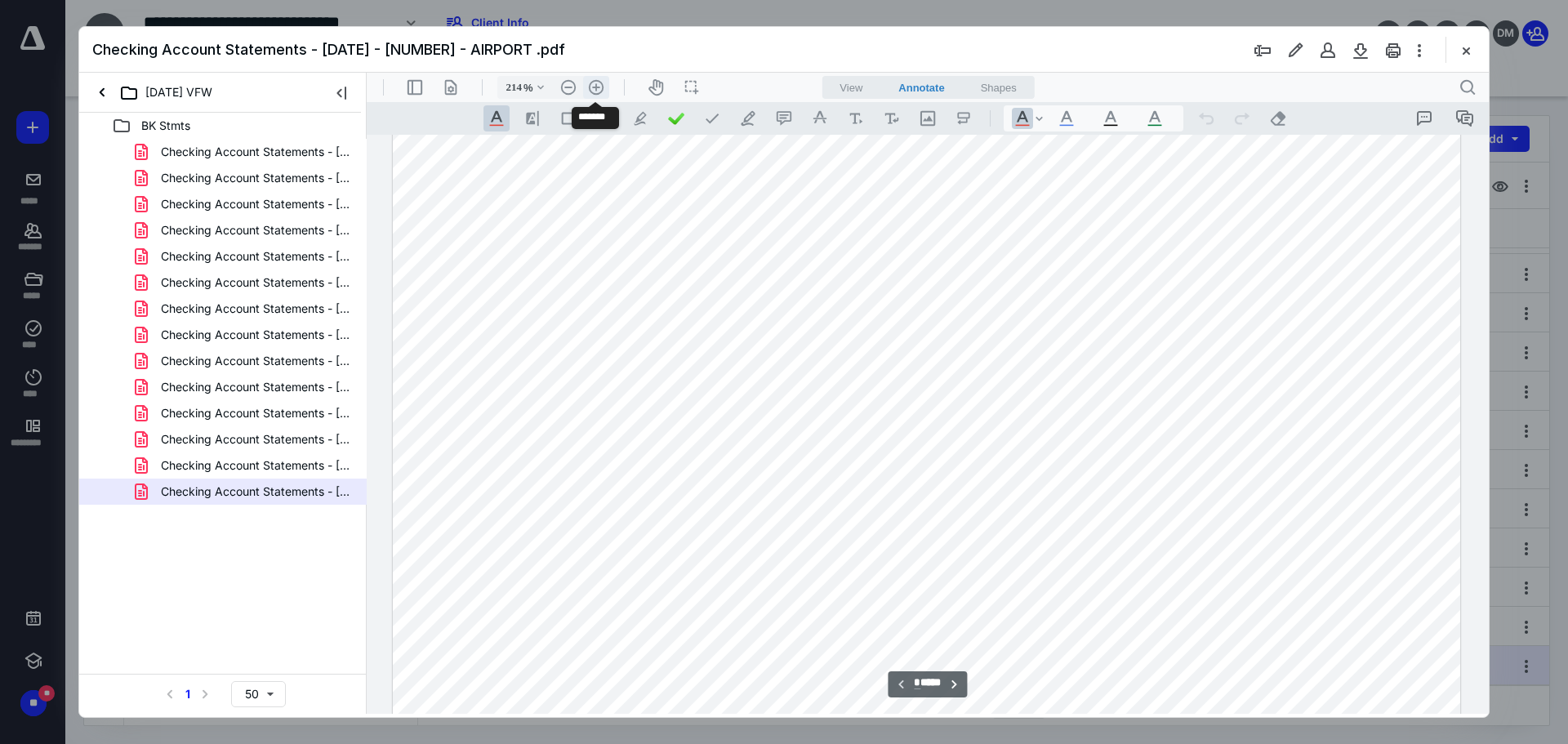 scroll, scrollTop: 523, scrollLeft: 0, axis: vertical 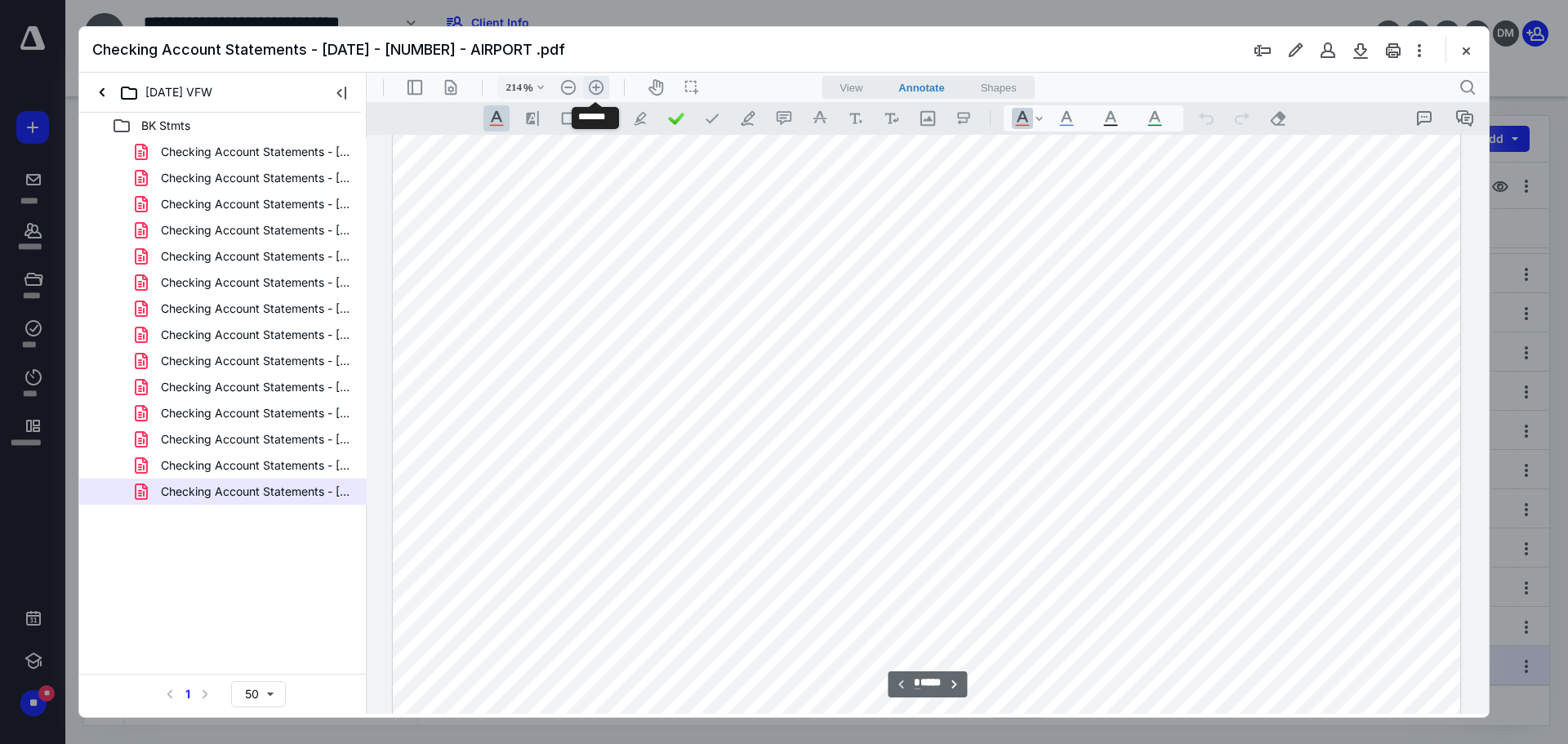 click on ".cls-1{fill:#abb0c4;} icon - header - zoom - in - line" at bounding box center (596, 87) 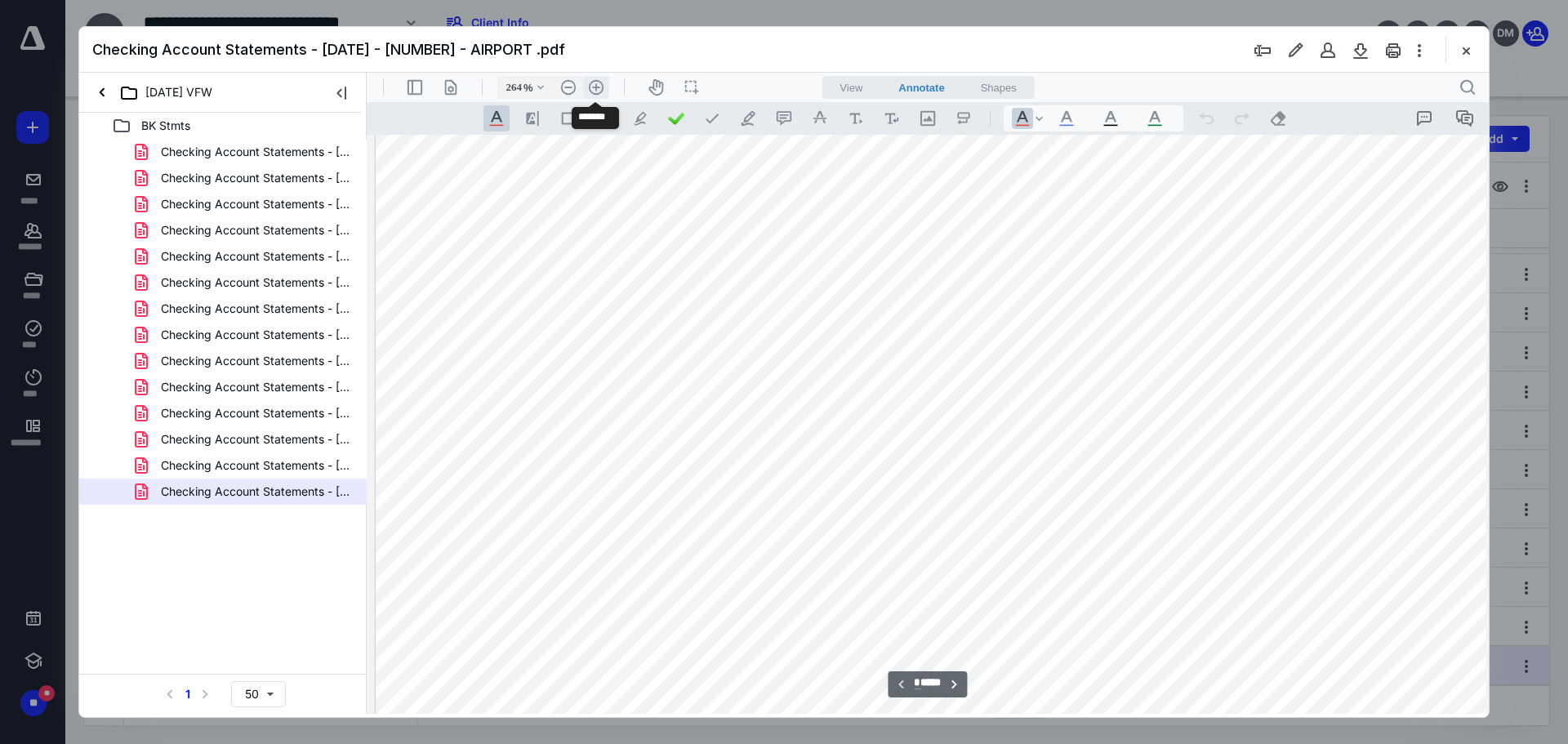 scroll, scrollTop: 706, scrollLeft: 112, axis: both 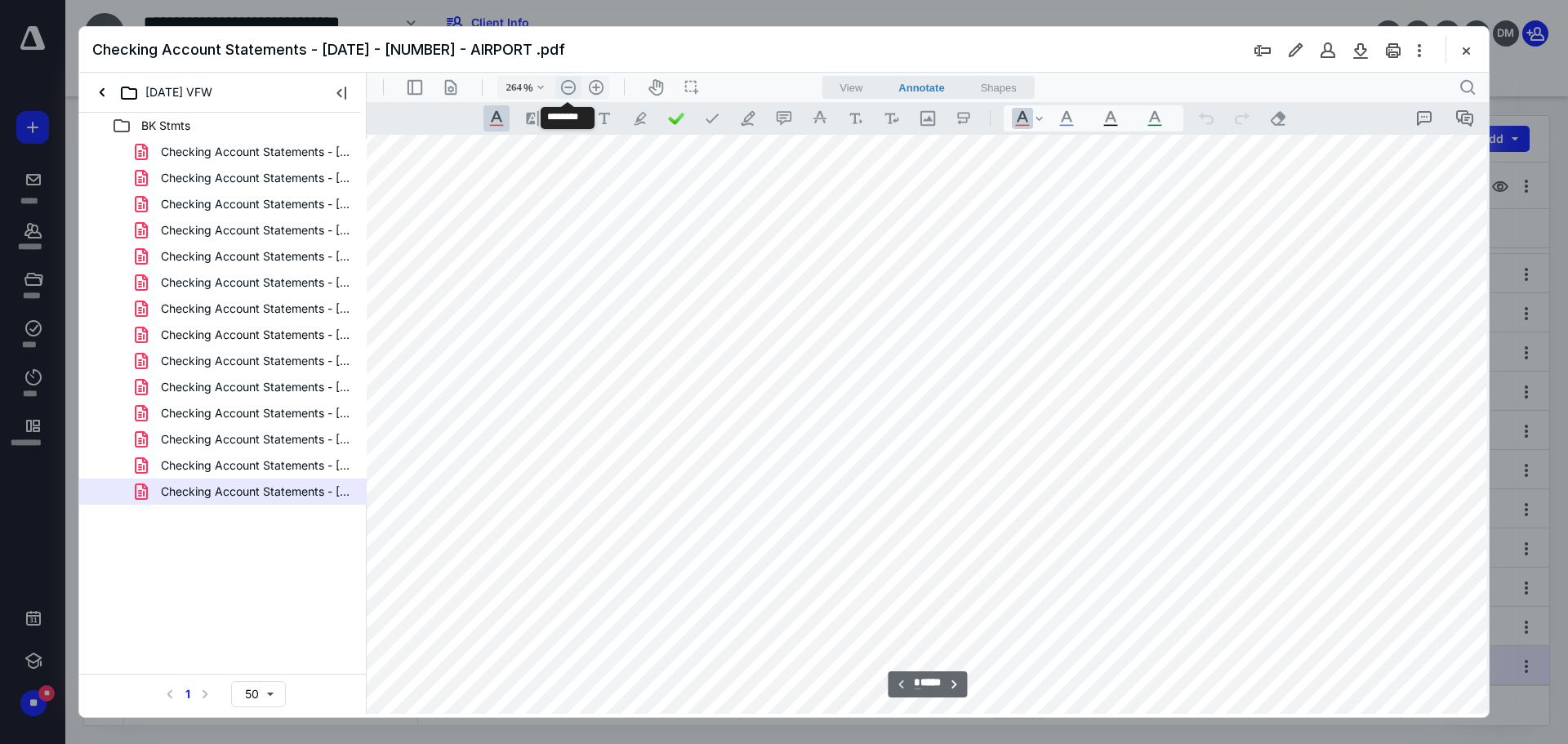 click on ".cls-1{fill:#abb0c4;} icon - header - zoom - out - line" at bounding box center (568, 87) 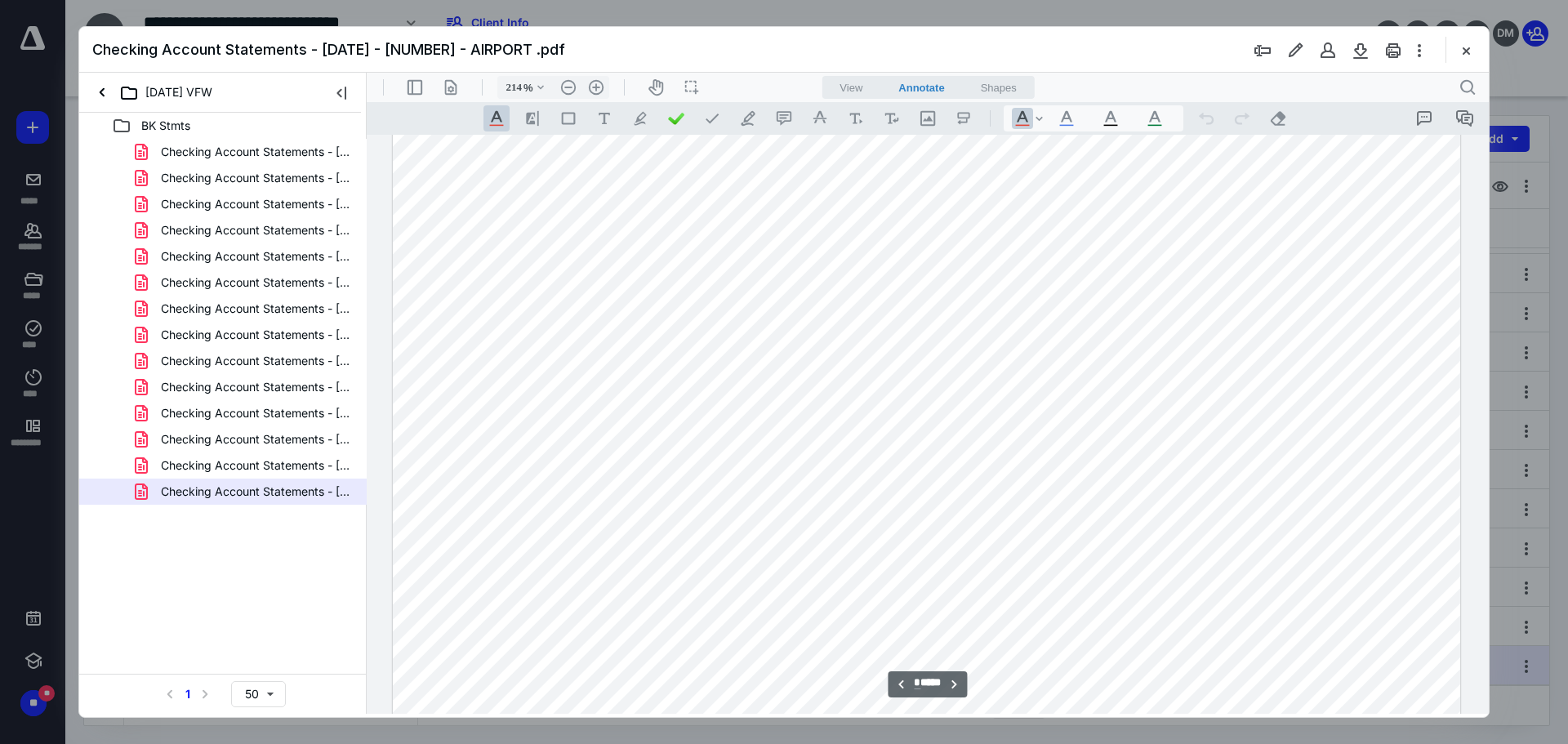 scroll, scrollTop: 7138, scrollLeft: 0, axis: vertical 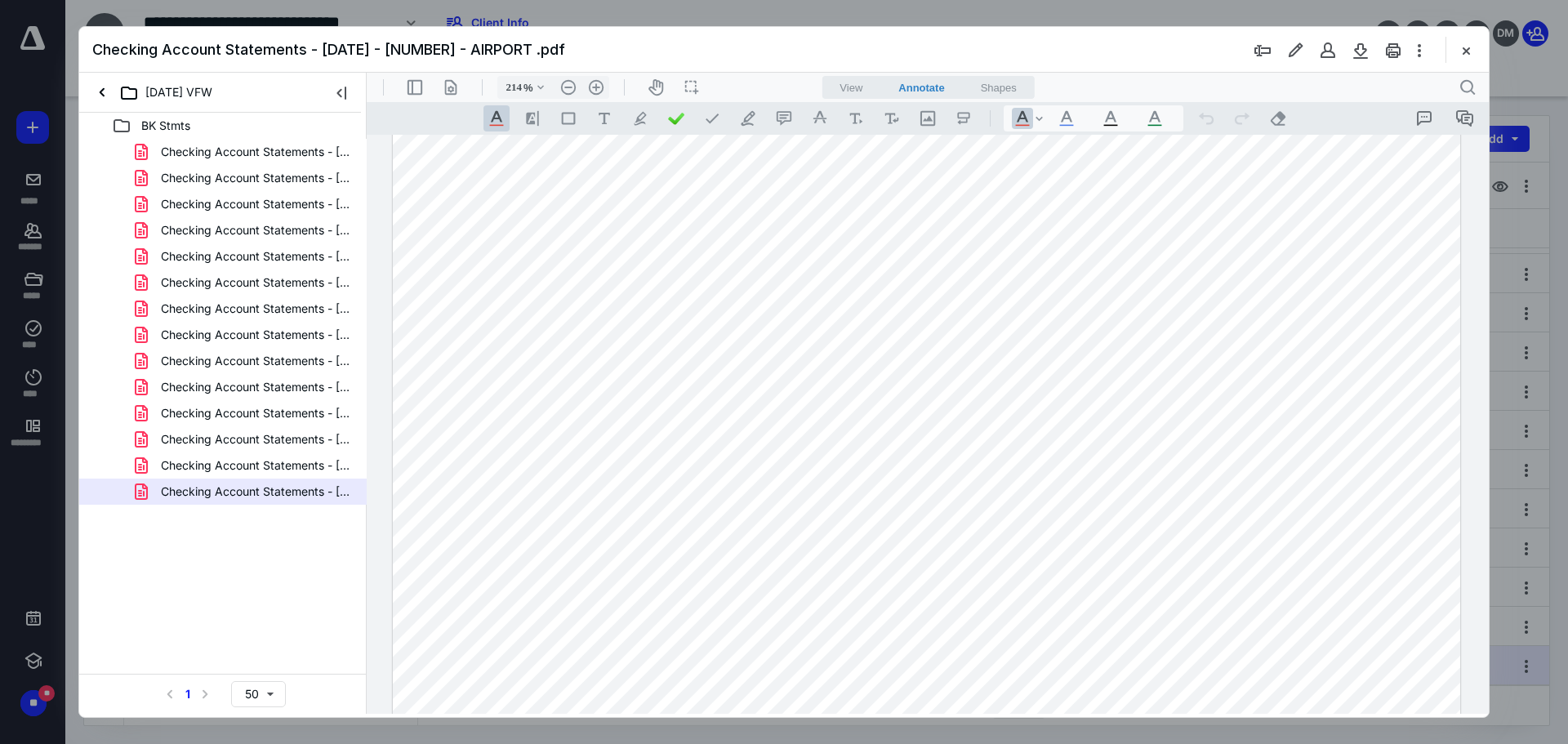 click at bounding box center (926, 674) 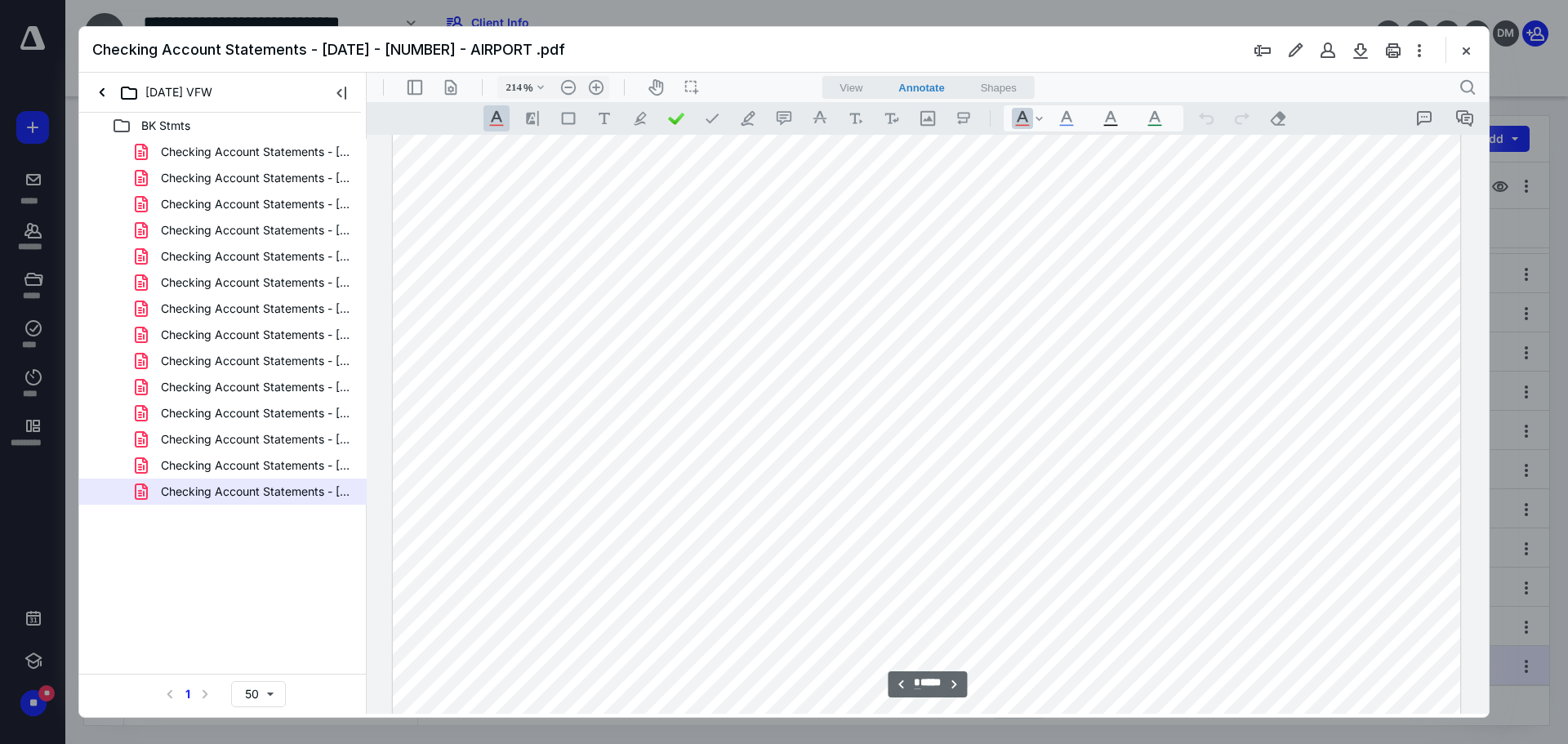 scroll, scrollTop: 4034, scrollLeft: 0, axis: vertical 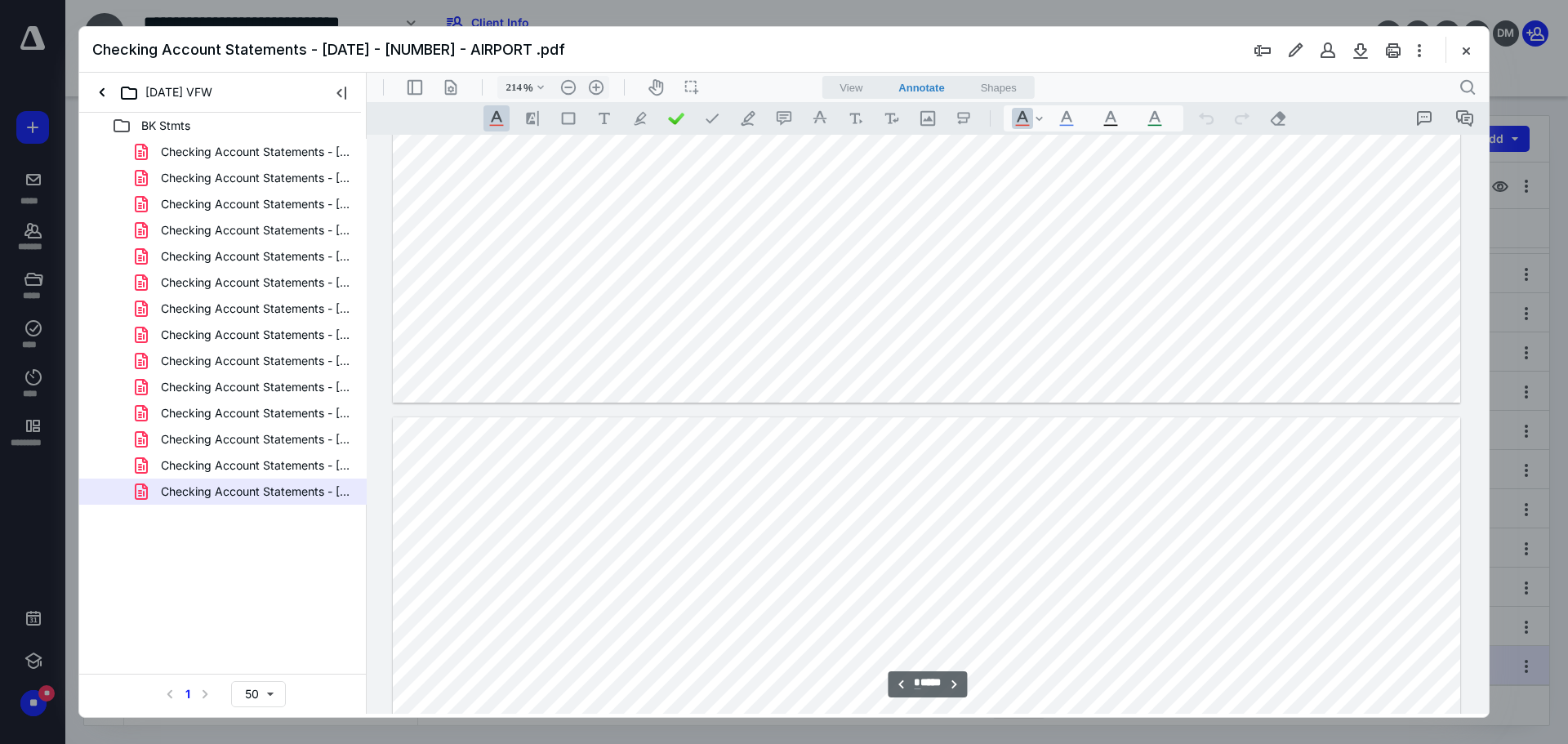 type on "*" 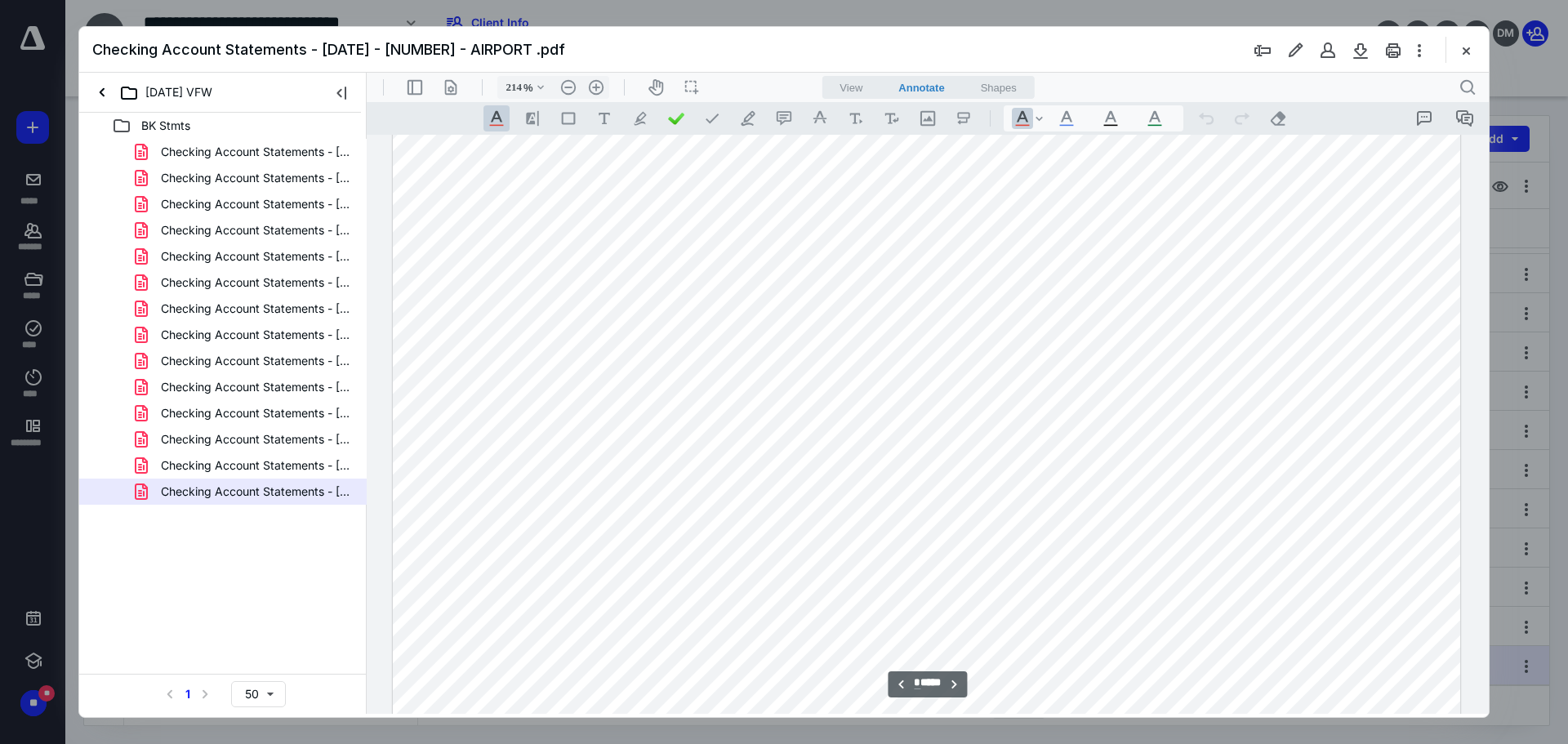 scroll, scrollTop: 3381, scrollLeft: 0, axis: vertical 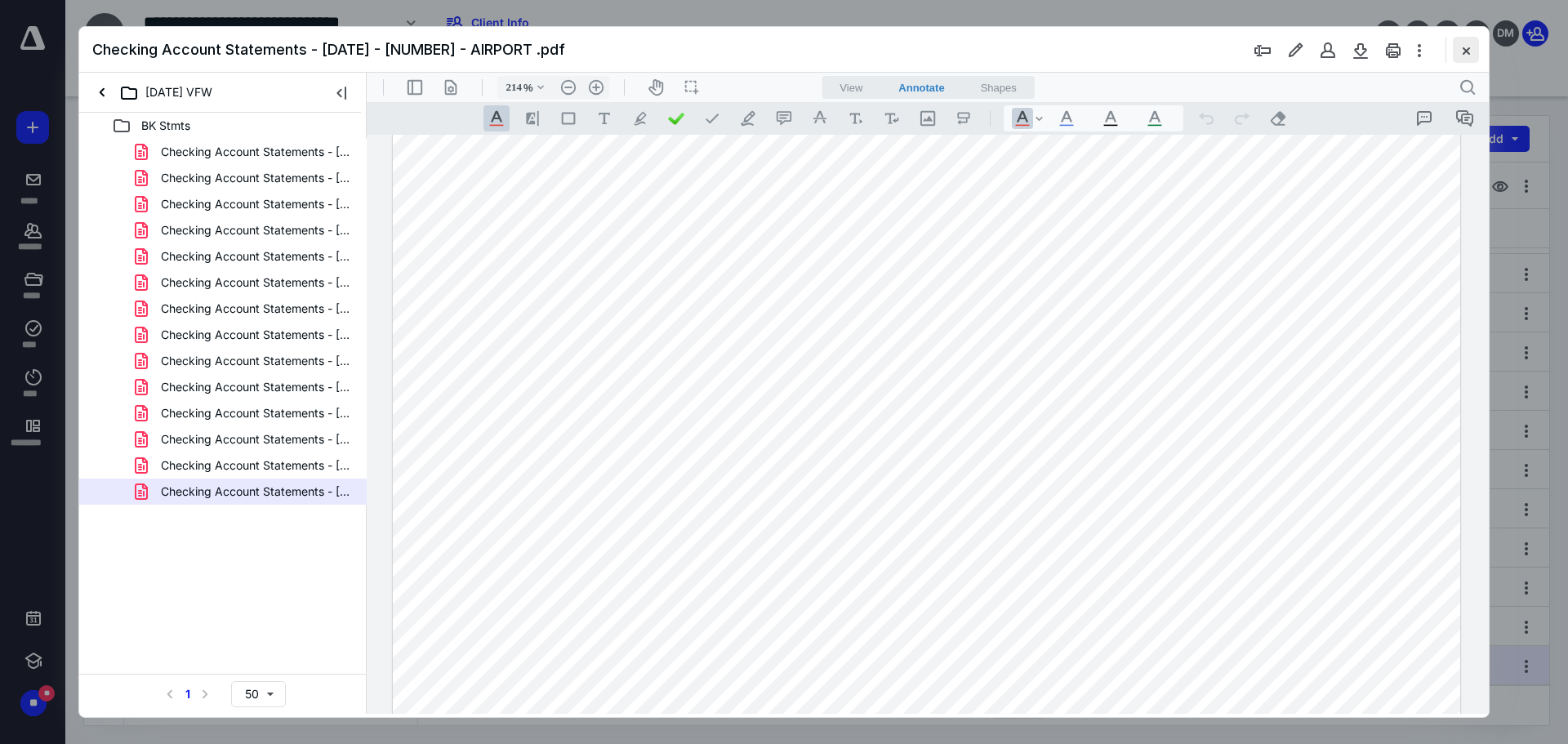 click at bounding box center [1466, 50] 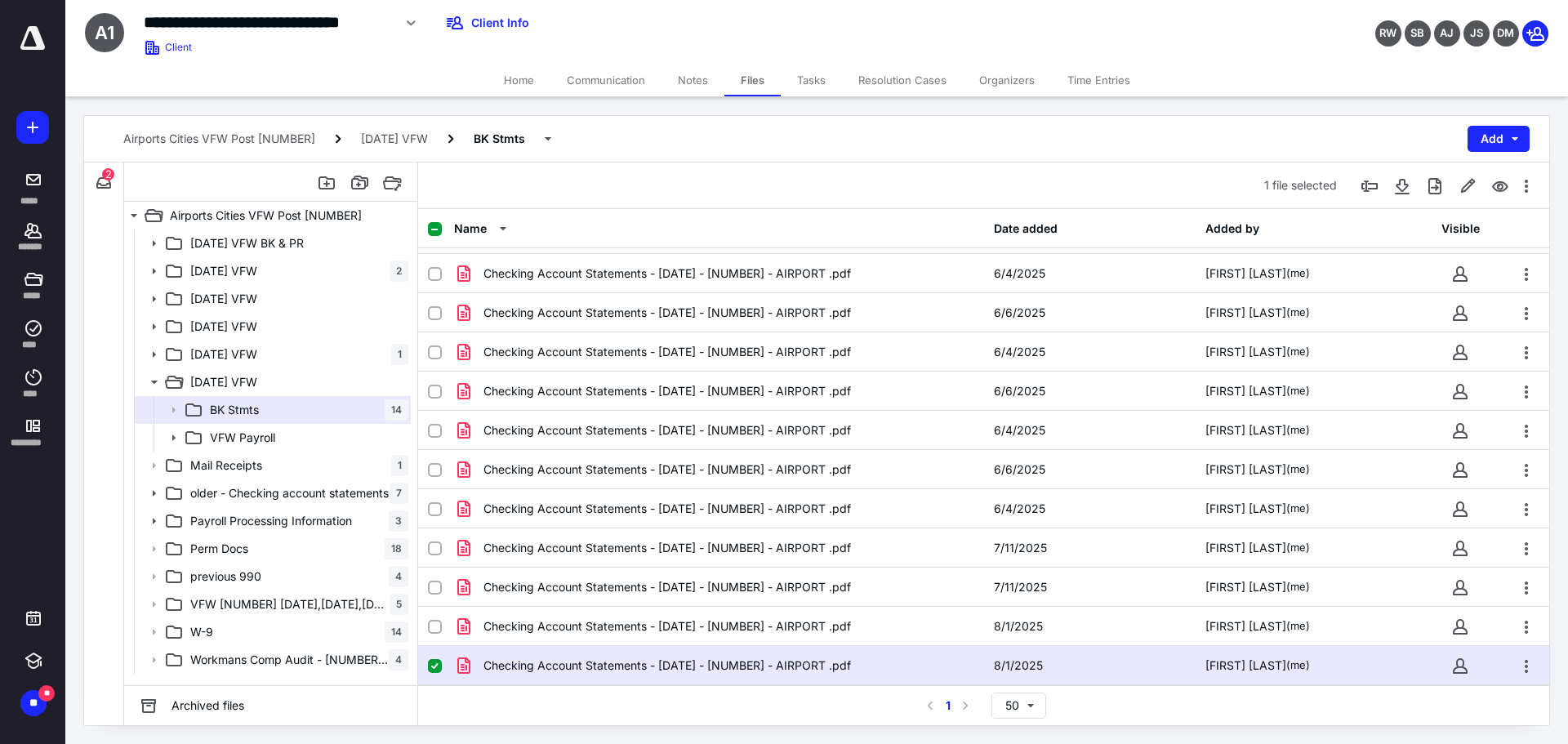 click on "Home Communication Notes Files Tasks Resolution Cases Organizers Time Entries" at bounding box center (817, 80) 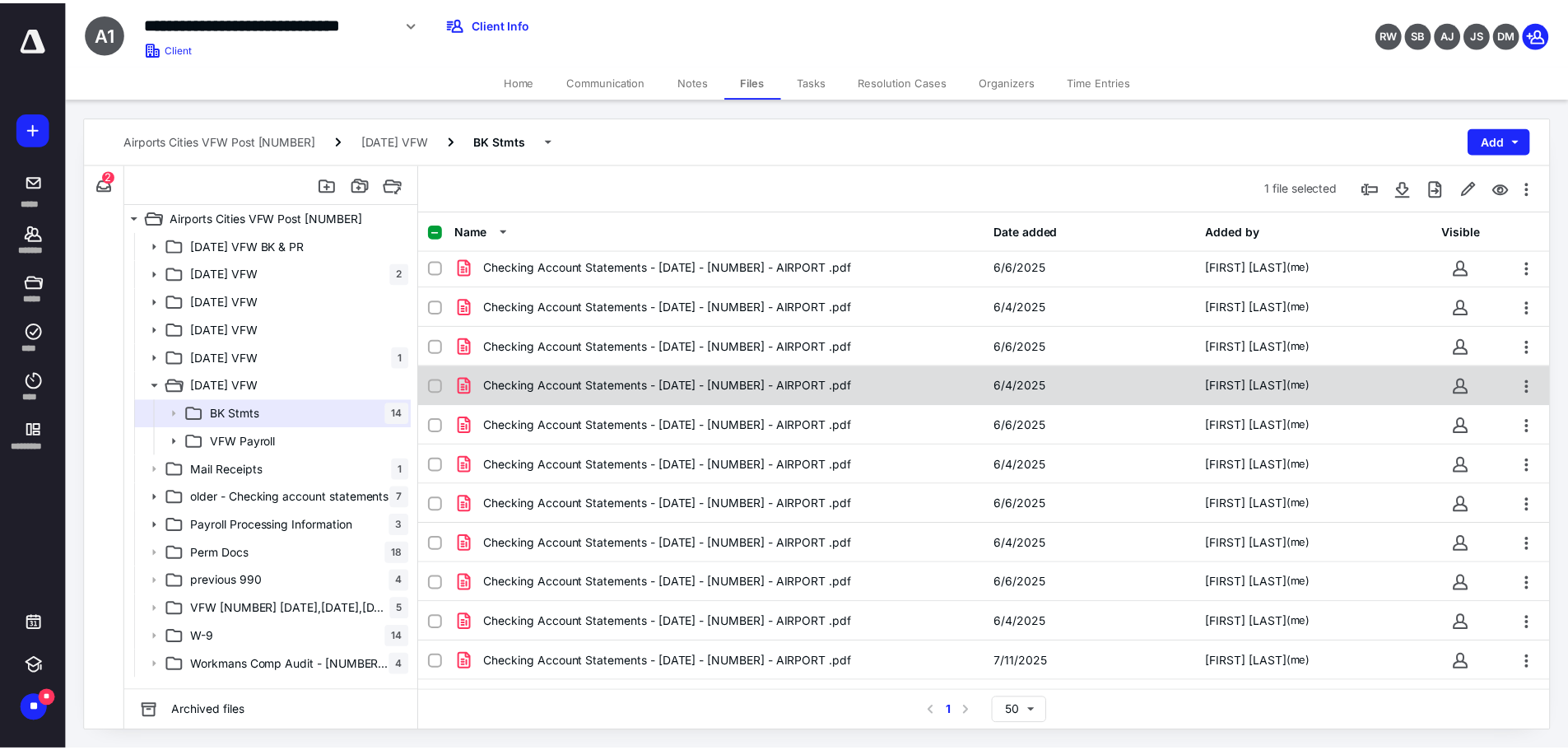 scroll, scrollTop: 0, scrollLeft: 0, axis: both 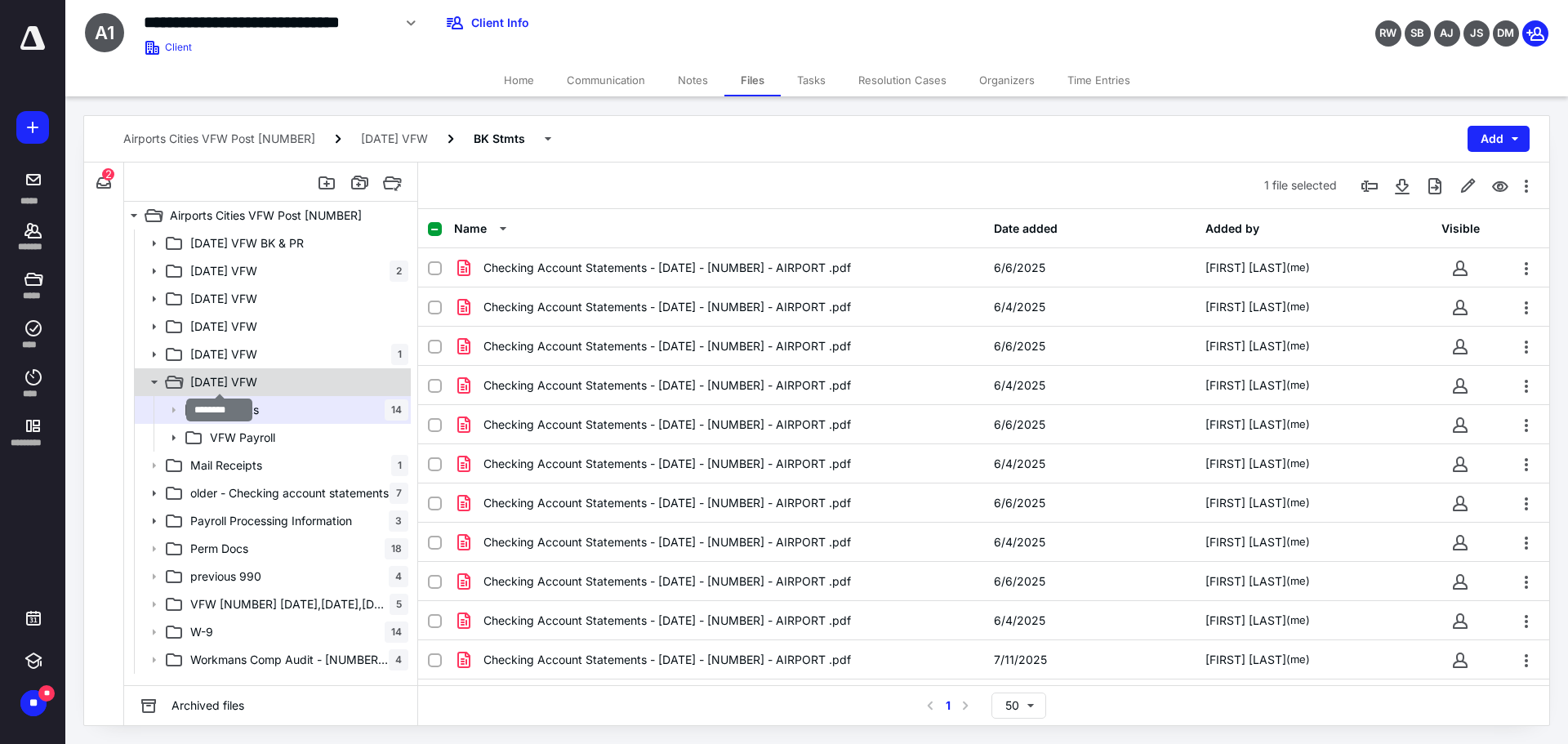click on "[DATE] VFW" at bounding box center (224, 382) 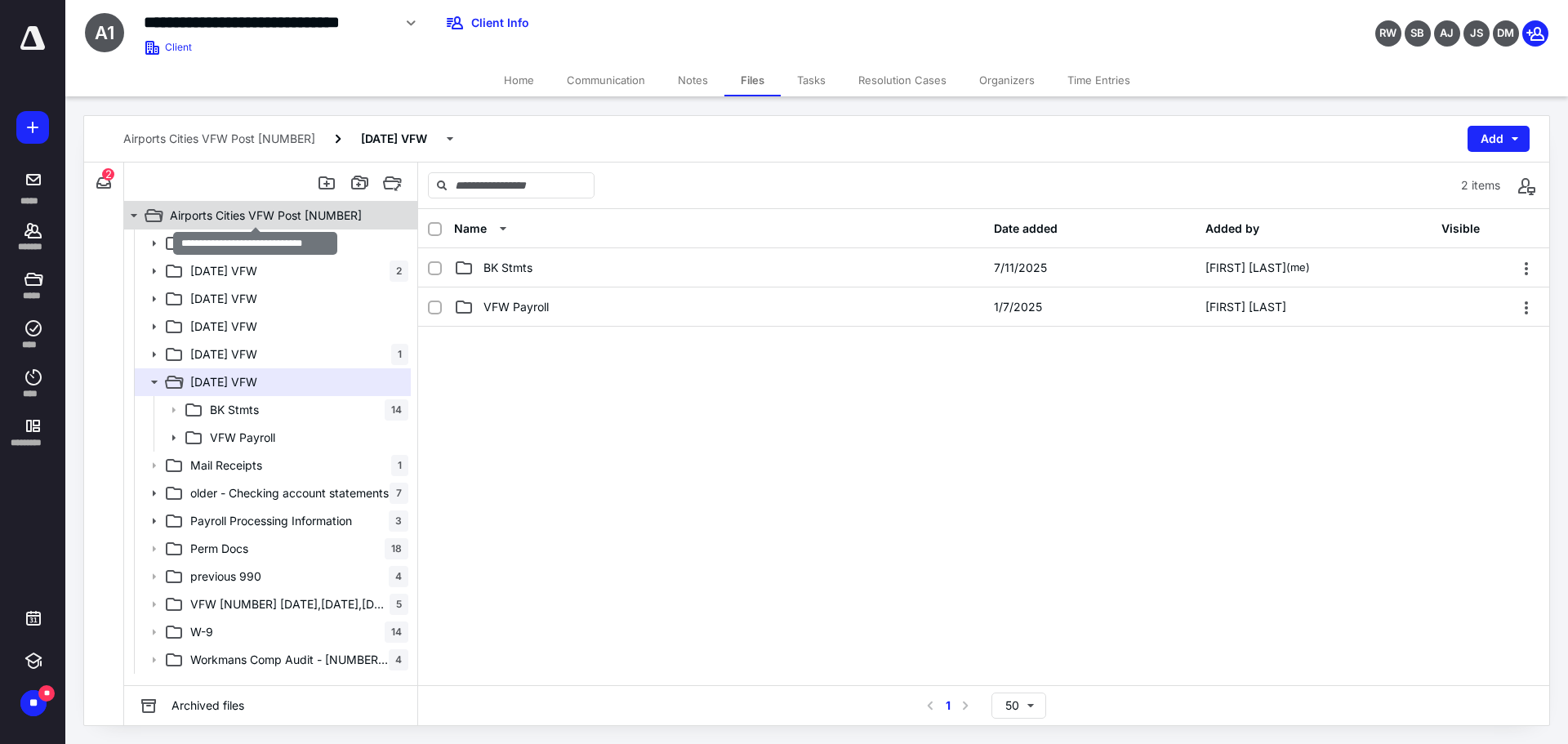 click on "Airports Cities VFW Post [NUMBER]" at bounding box center [265, 216] 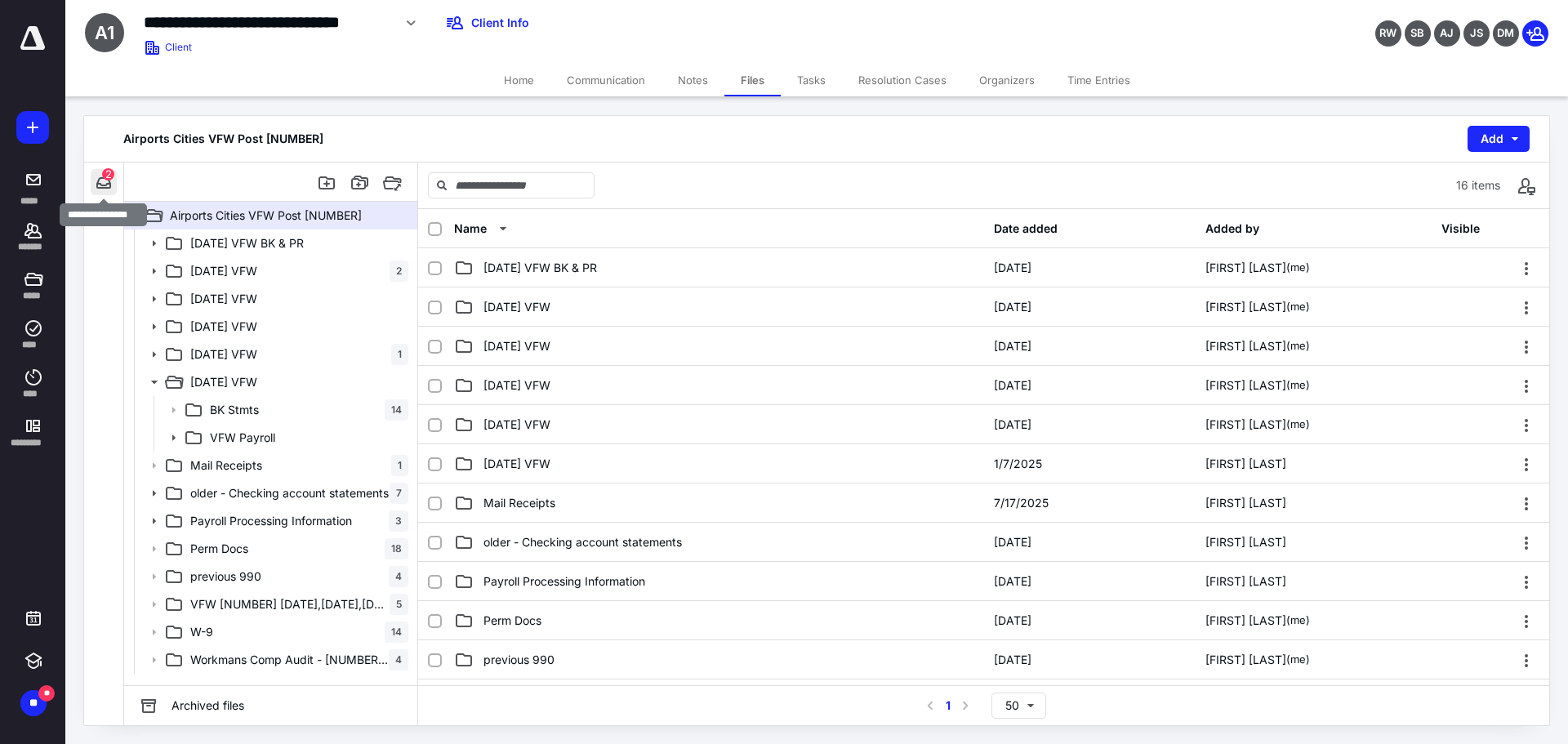 click at bounding box center (104, 182) 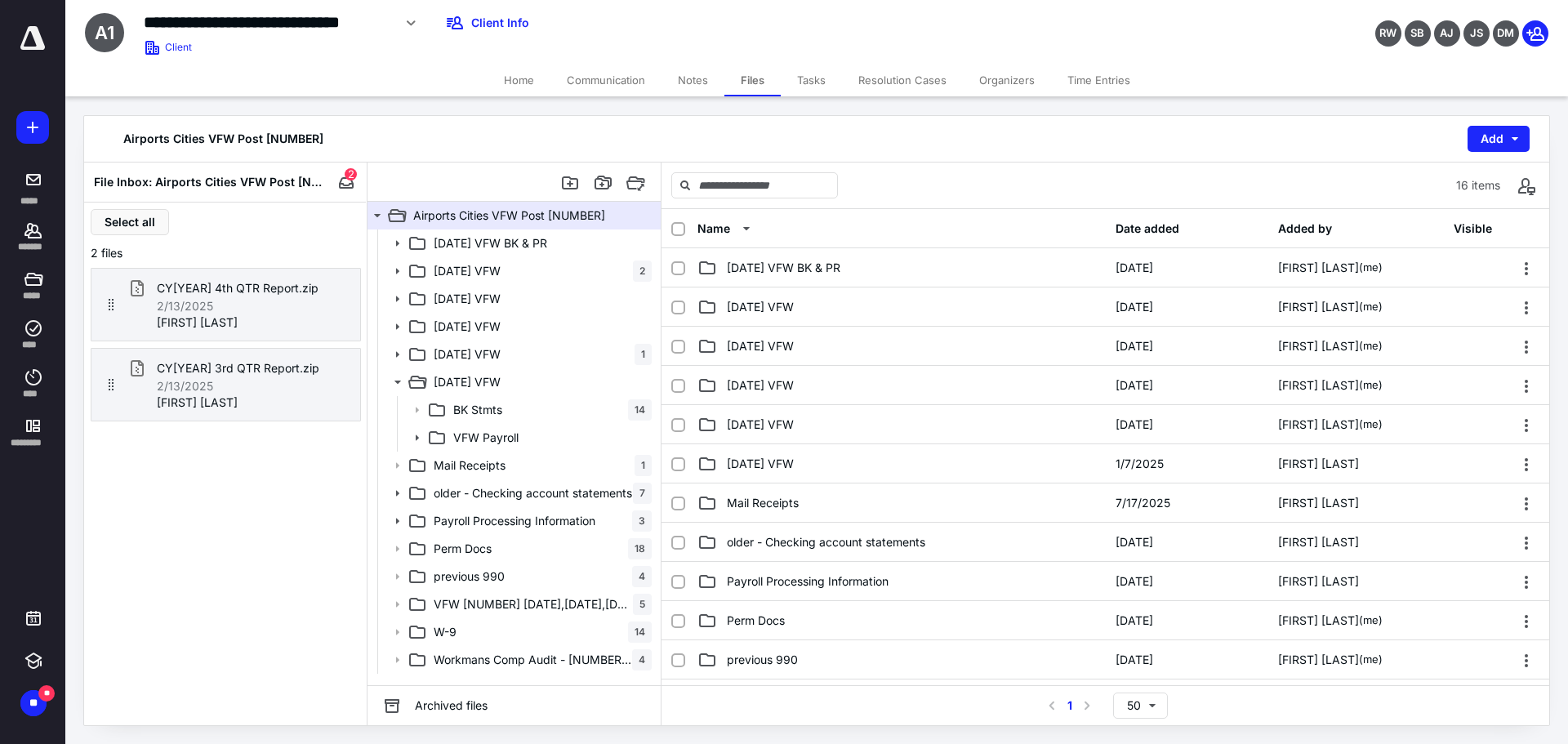 click on "Home" at bounding box center (519, 80) 